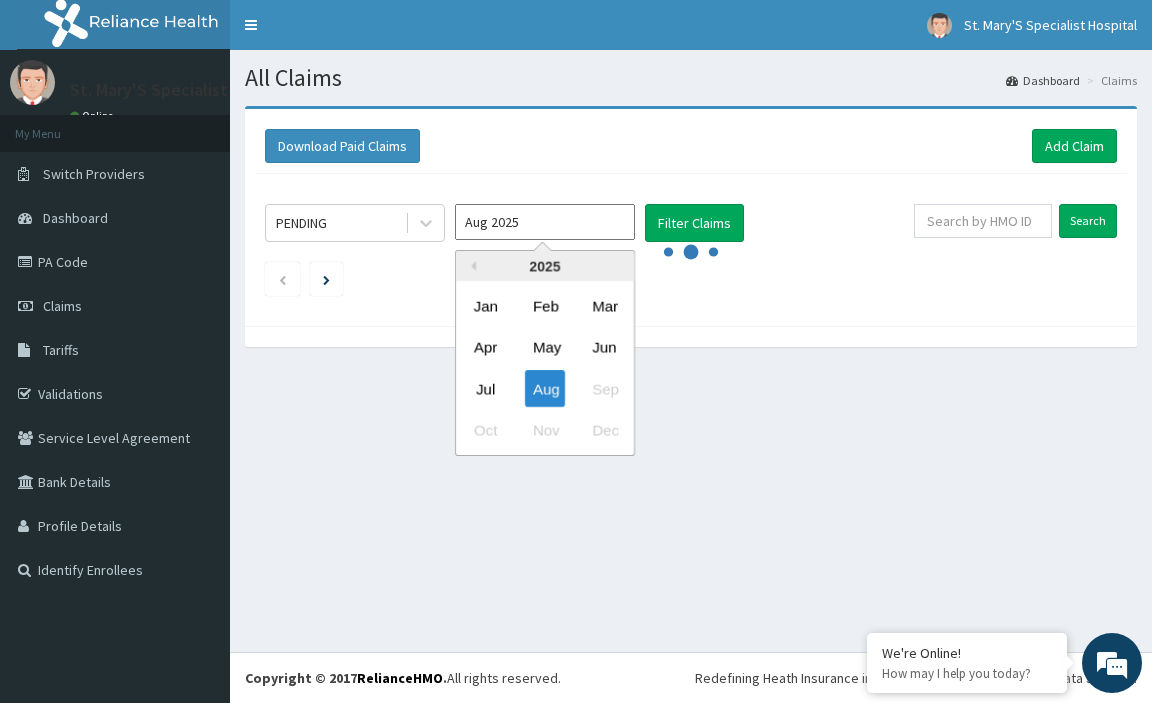 scroll, scrollTop: 0, scrollLeft: 0, axis: both 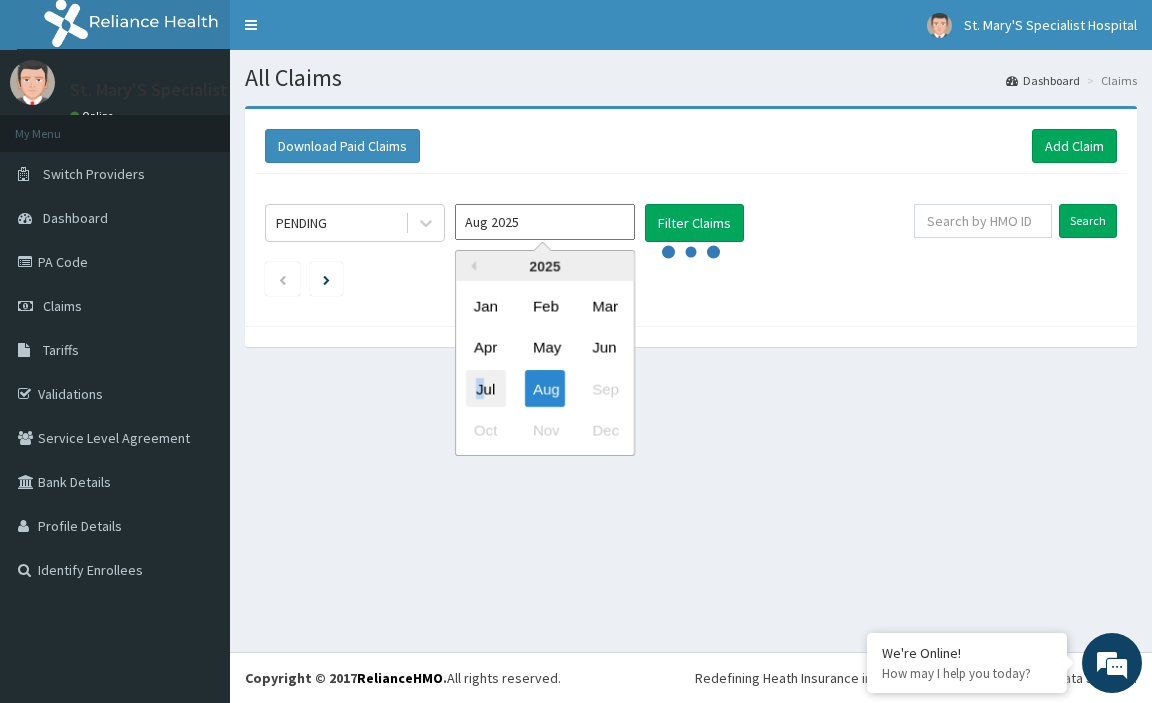 click on "Jul" at bounding box center [486, 388] 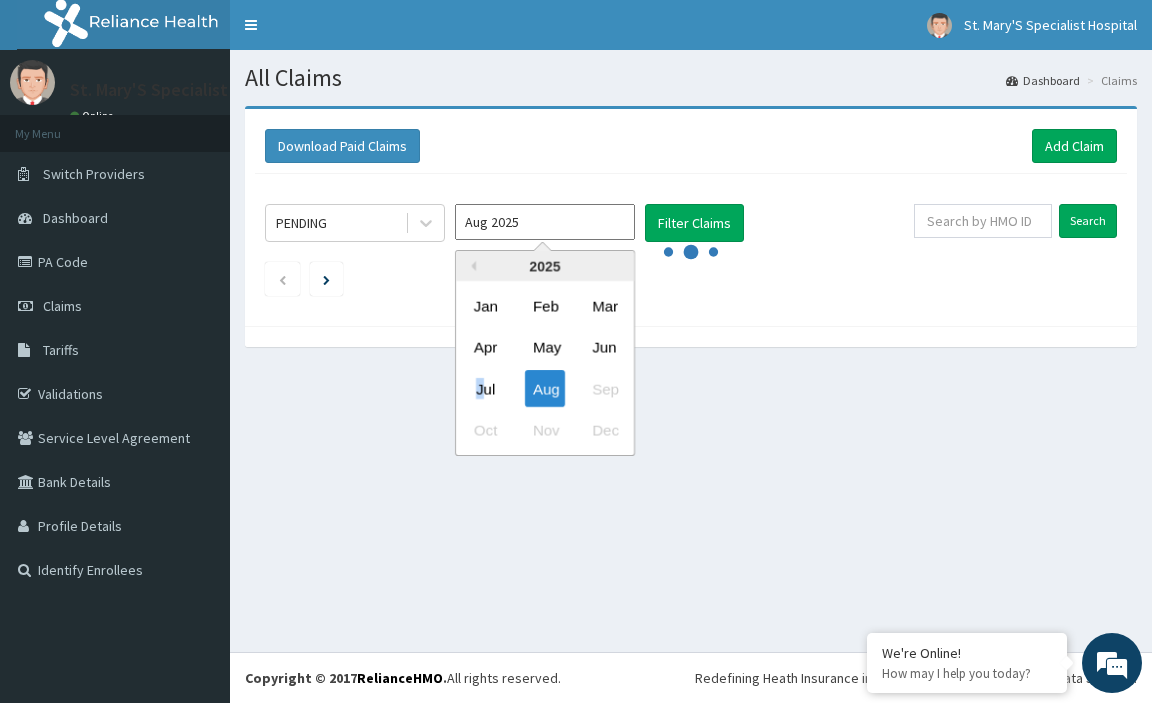type on "Jul 2025" 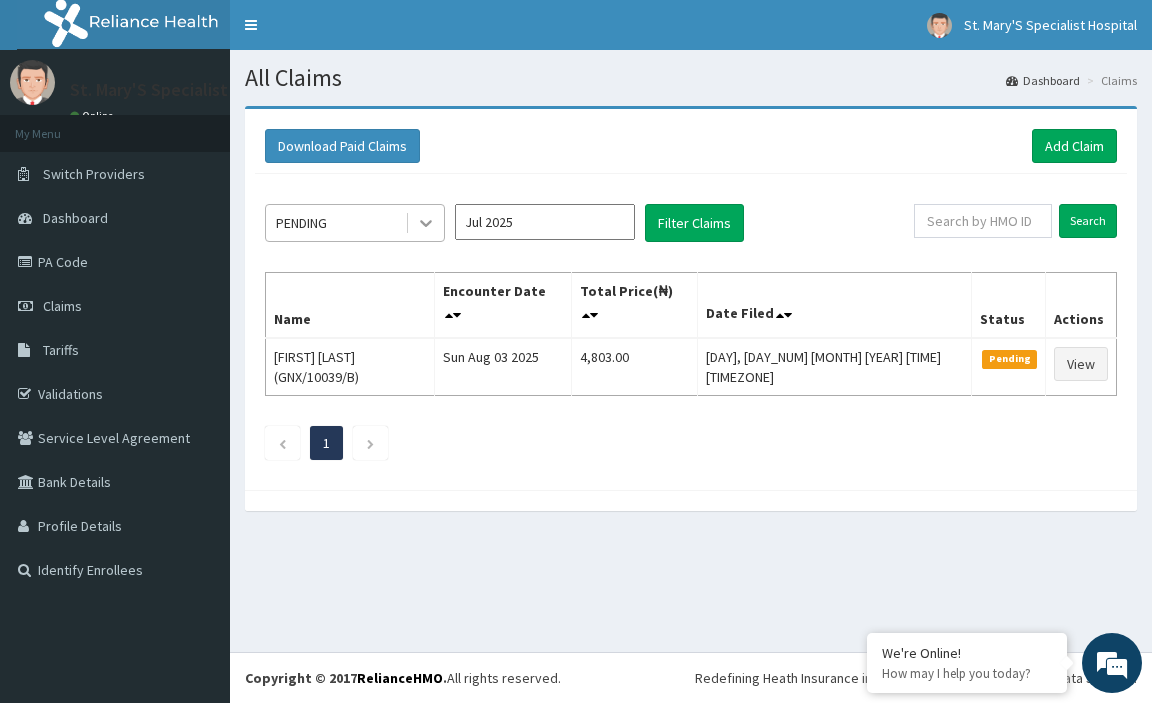 click 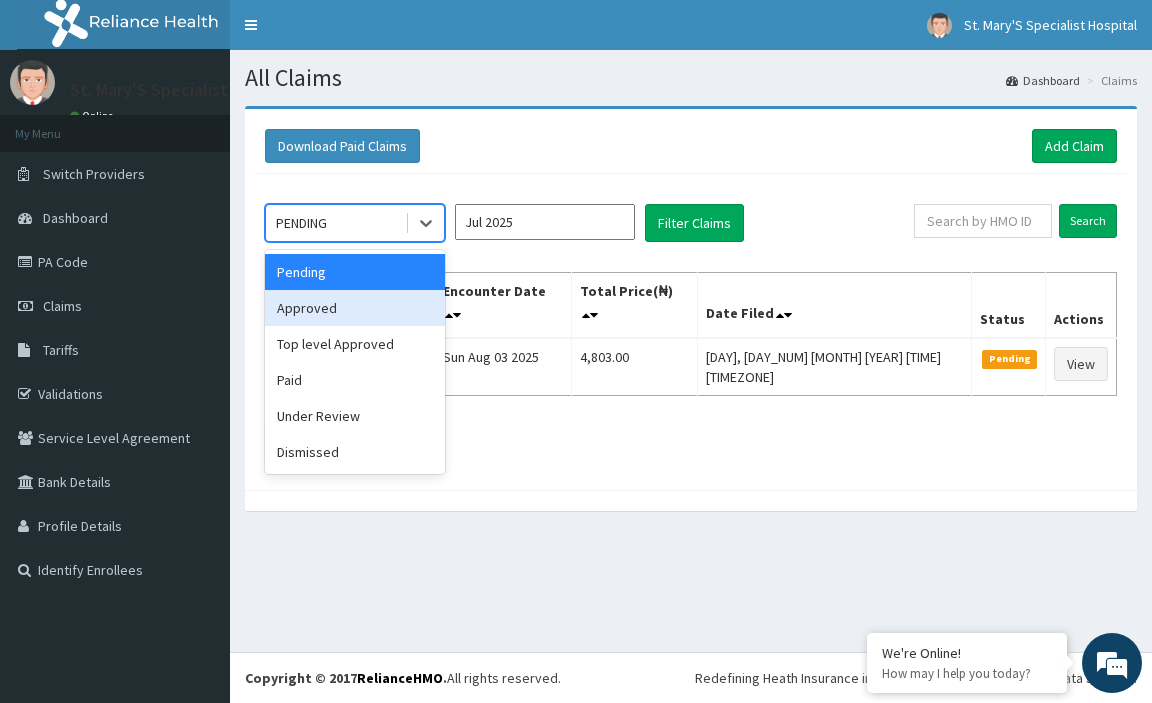 click on "Approved" at bounding box center (355, 308) 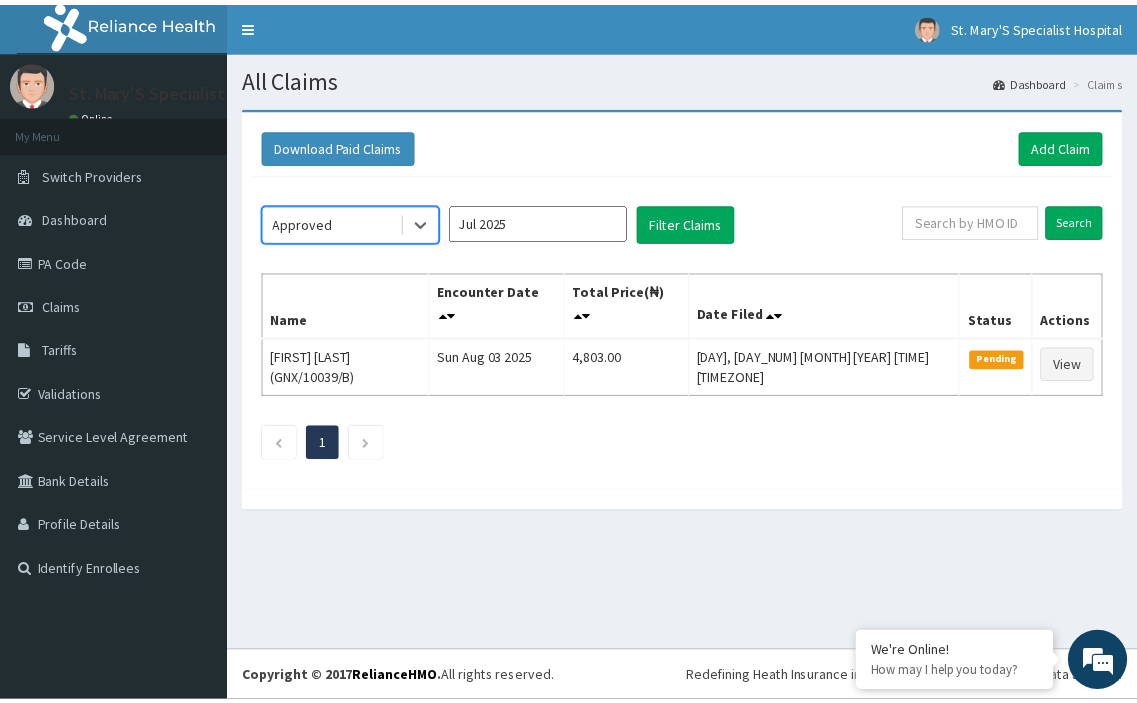scroll, scrollTop: 0, scrollLeft: 0, axis: both 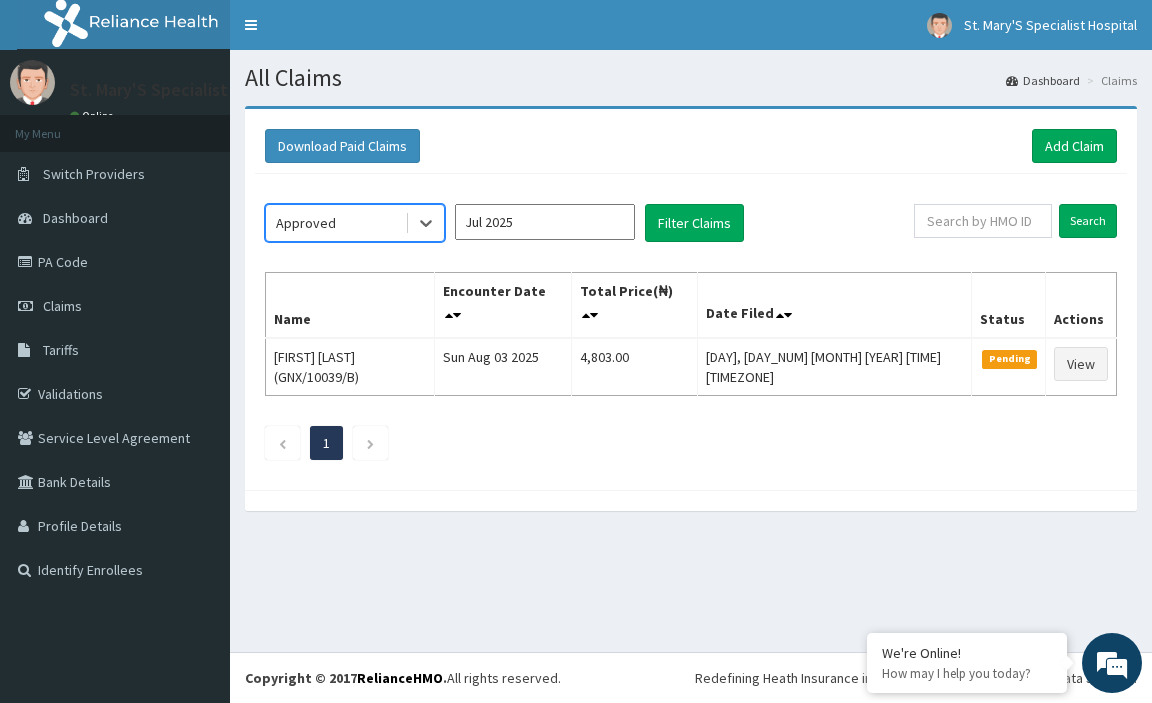 click on "Approved" at bounding box center [335, 223] 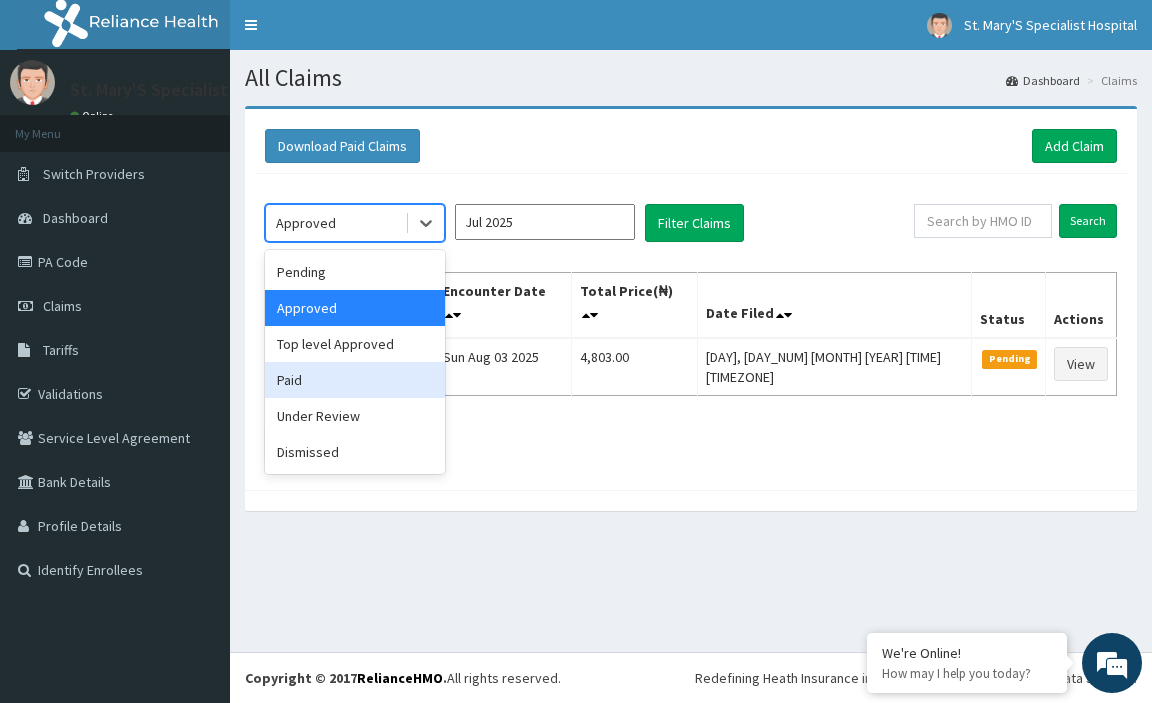 click on "Paid" at bounding box center [355, 380] 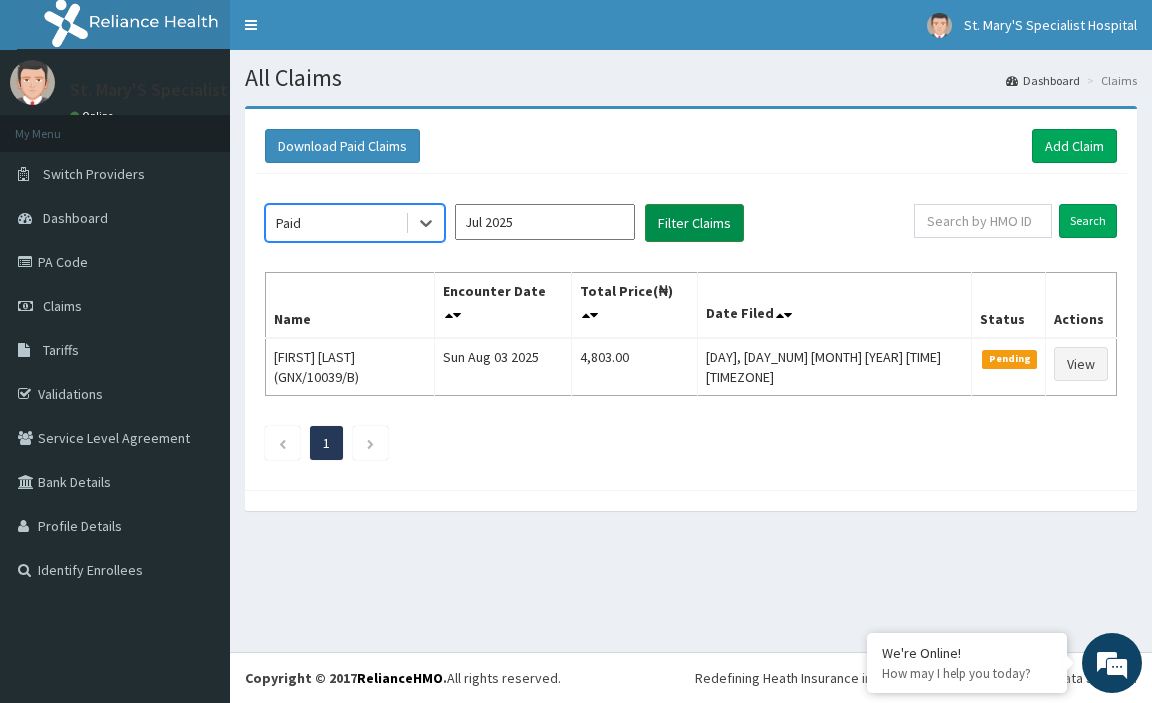 click on "Filter Claims" at bounding box center [694, 223] 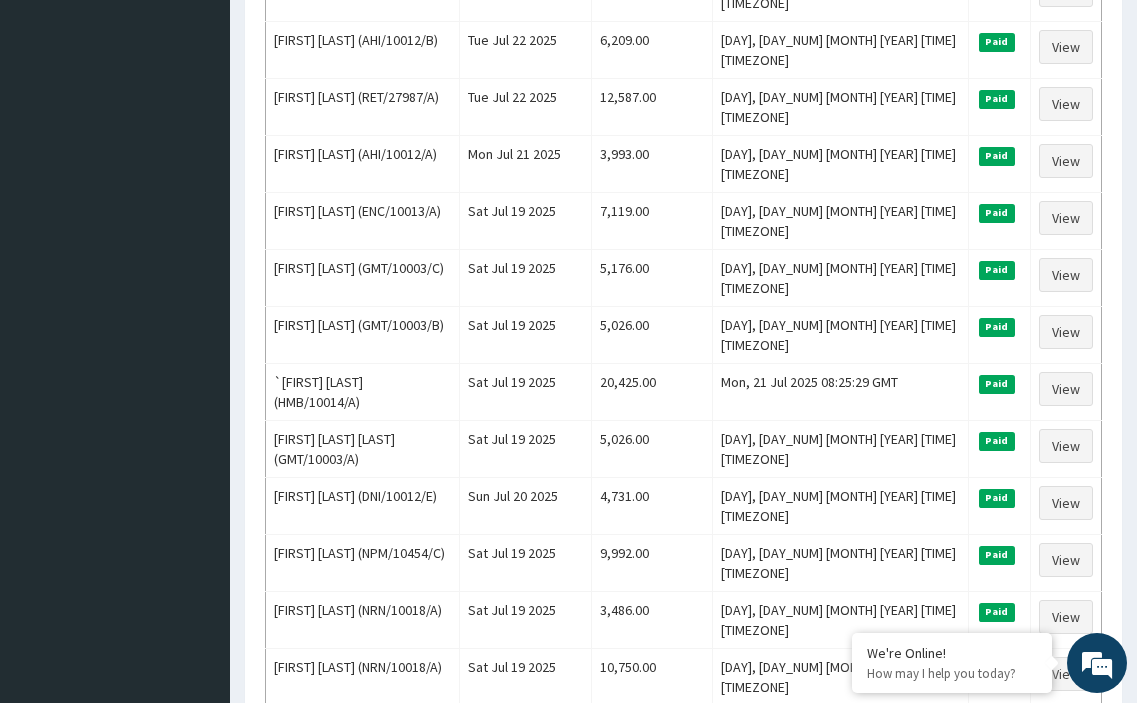 scroll, scrollTop: 1900, scrollLeft: 0, axis: vertical 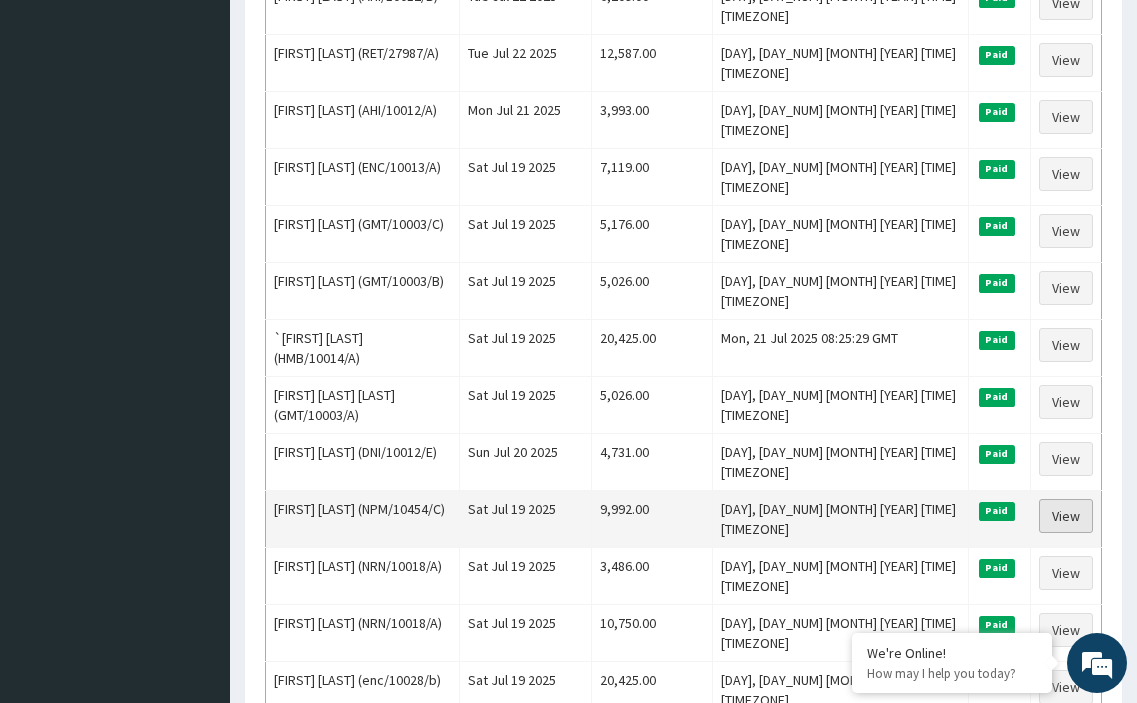 click on "View" at bounding box center (1066, 516) 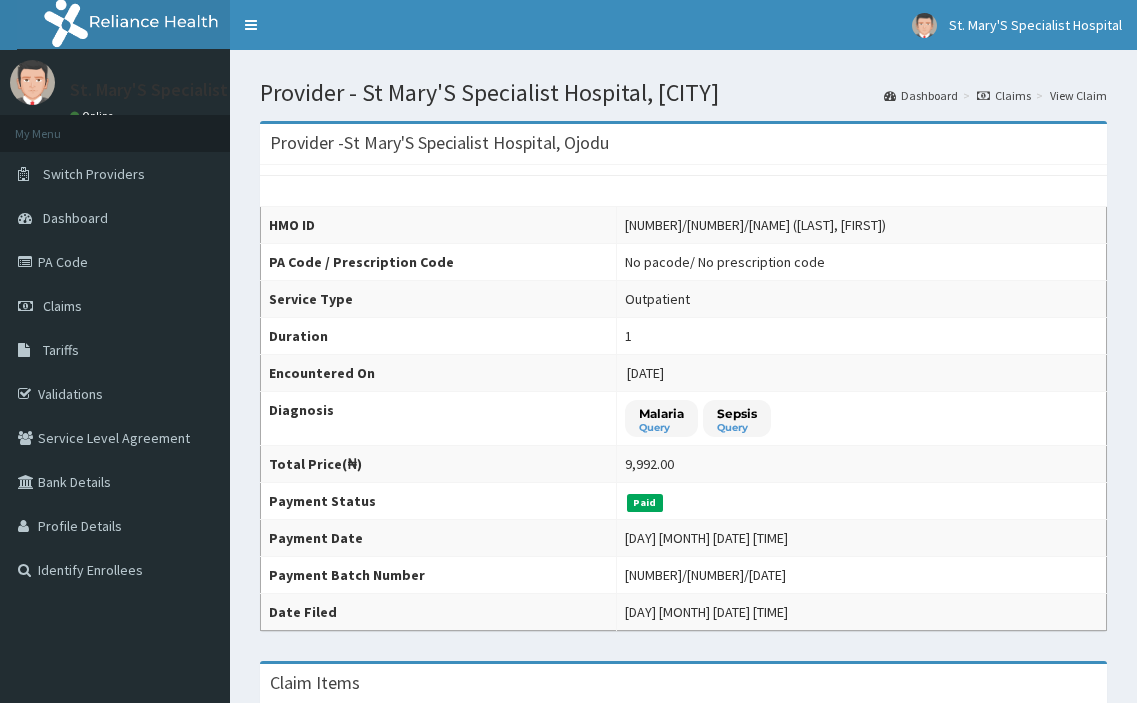scroll, scrollTop: 0, scrollLeft: 0, axis: both 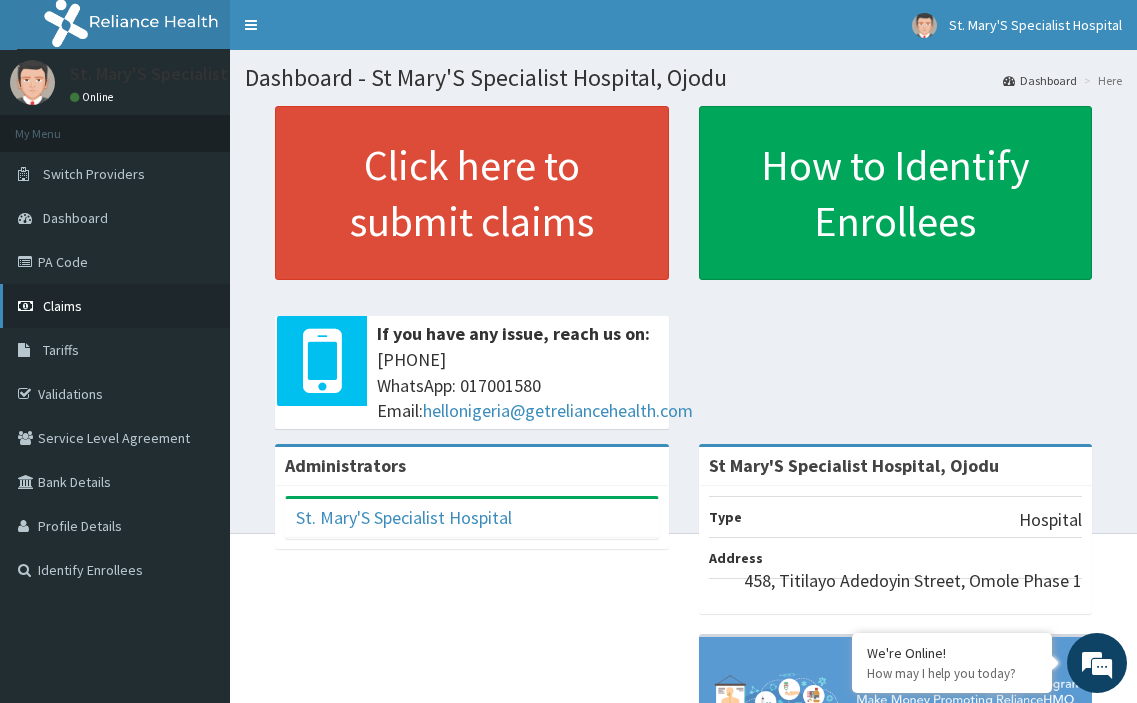 click on "Claims" at bounding box center (62, 306) 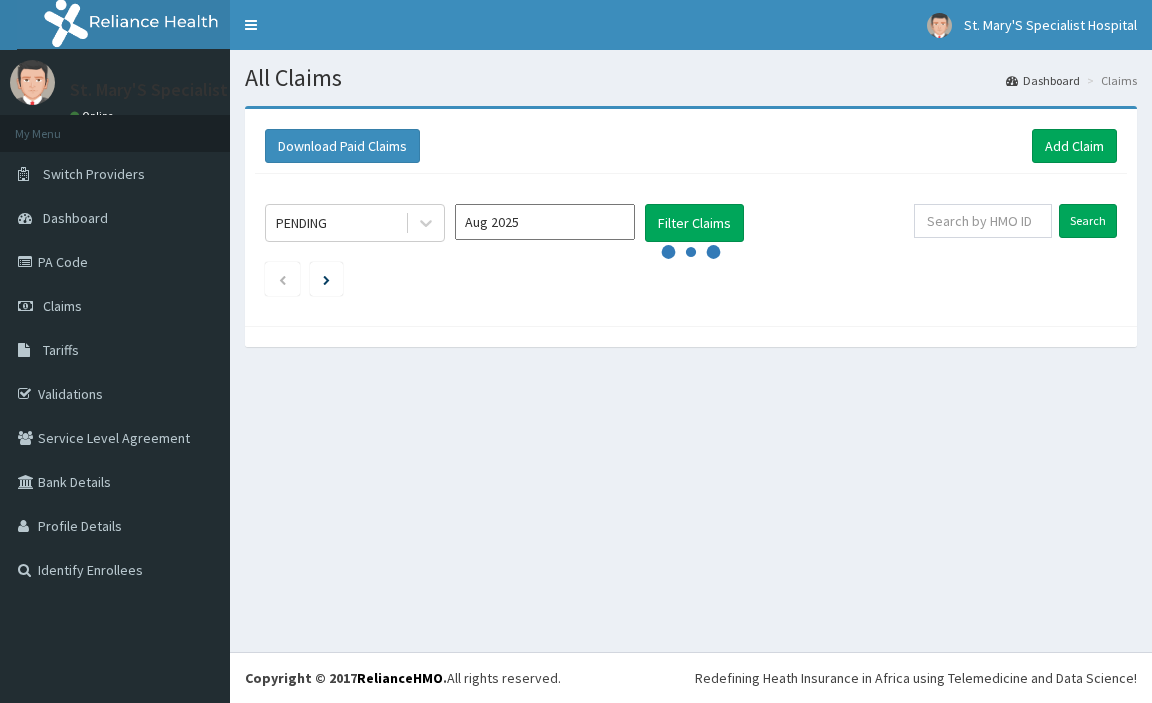 scroll, scrollTop: 0, scrollLeft: 0, axis: both 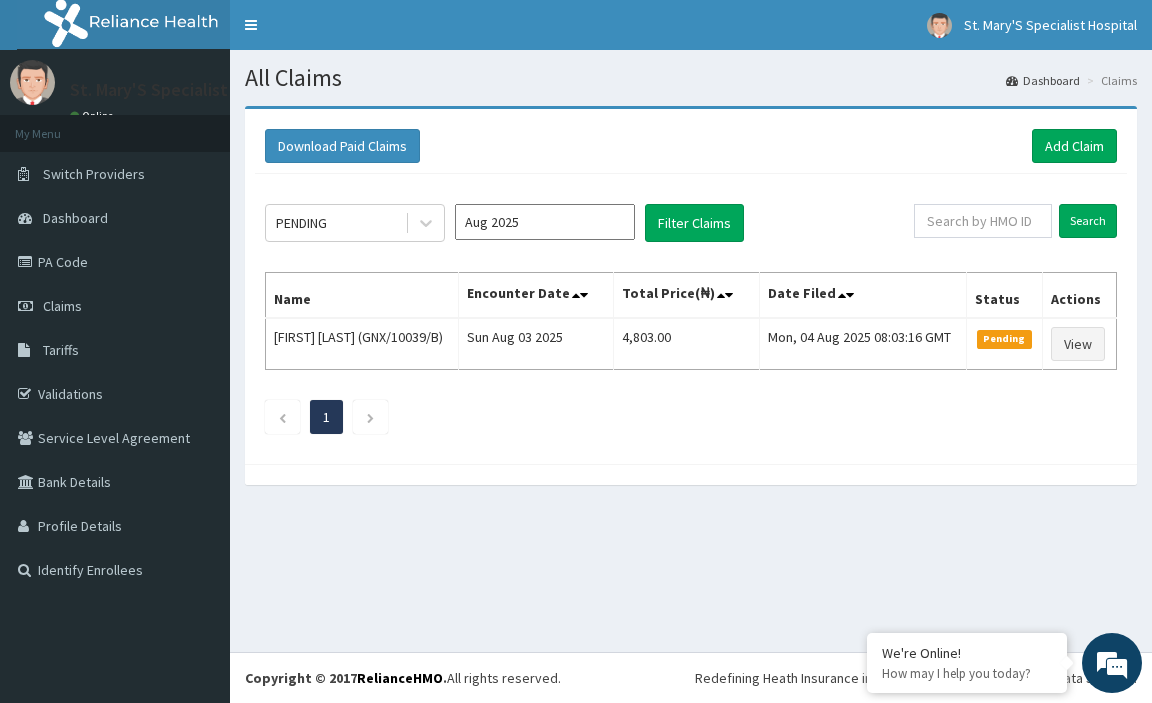 click on "Aug 2025" at bounding box center [545, 222] 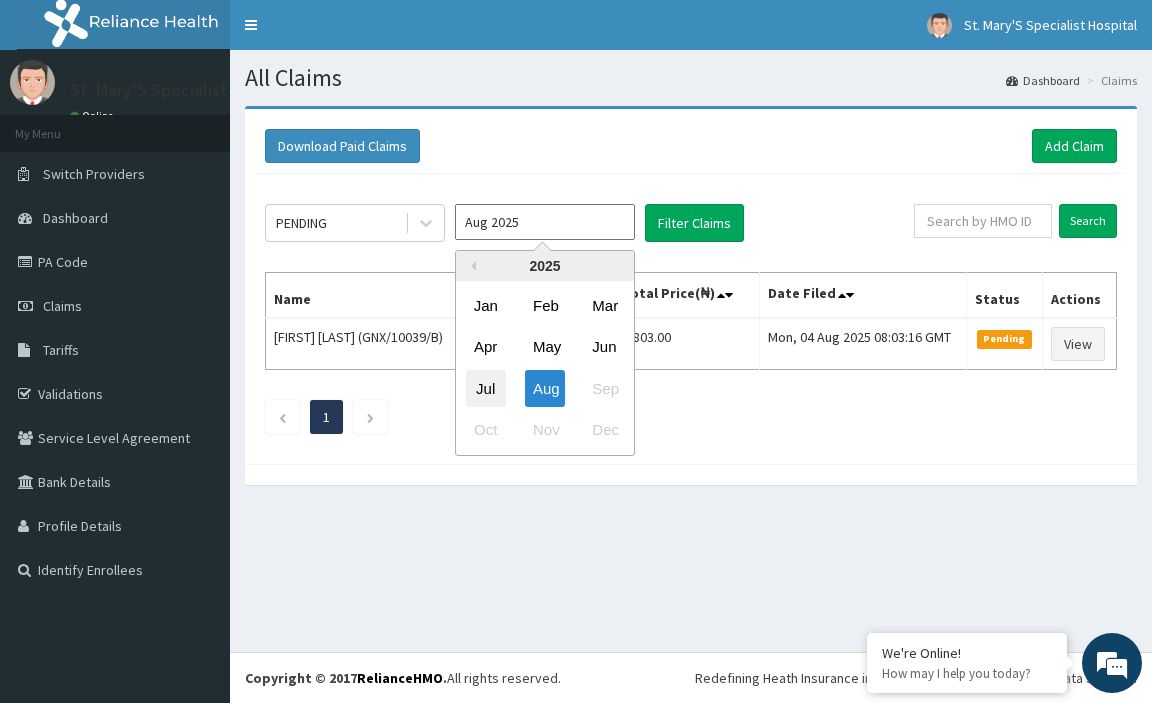 click on "Jul" at bounding box center [486, 388] 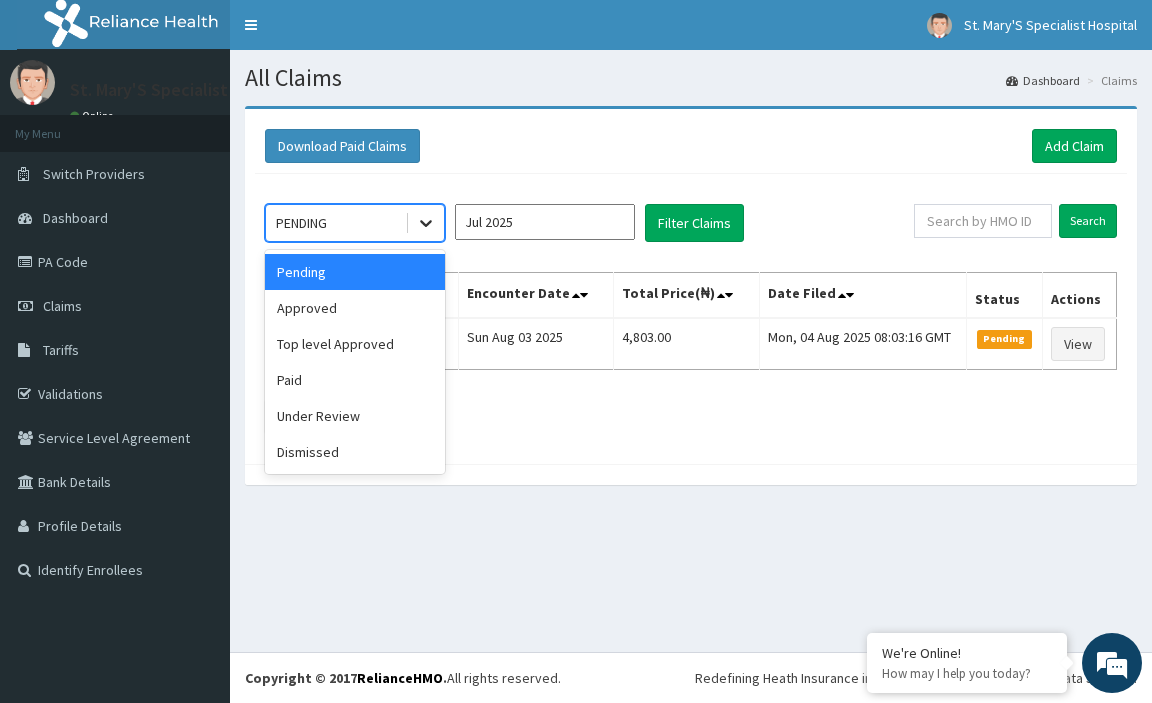 click 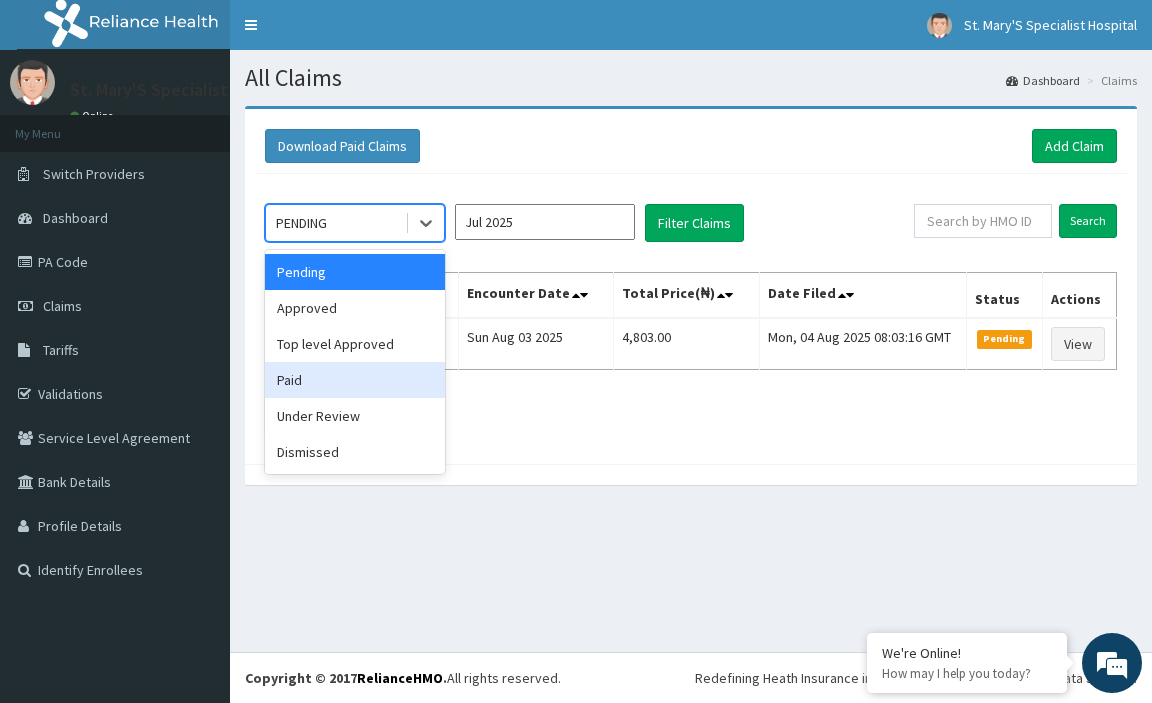 click on "Paid" at bounding box center (355, 380) 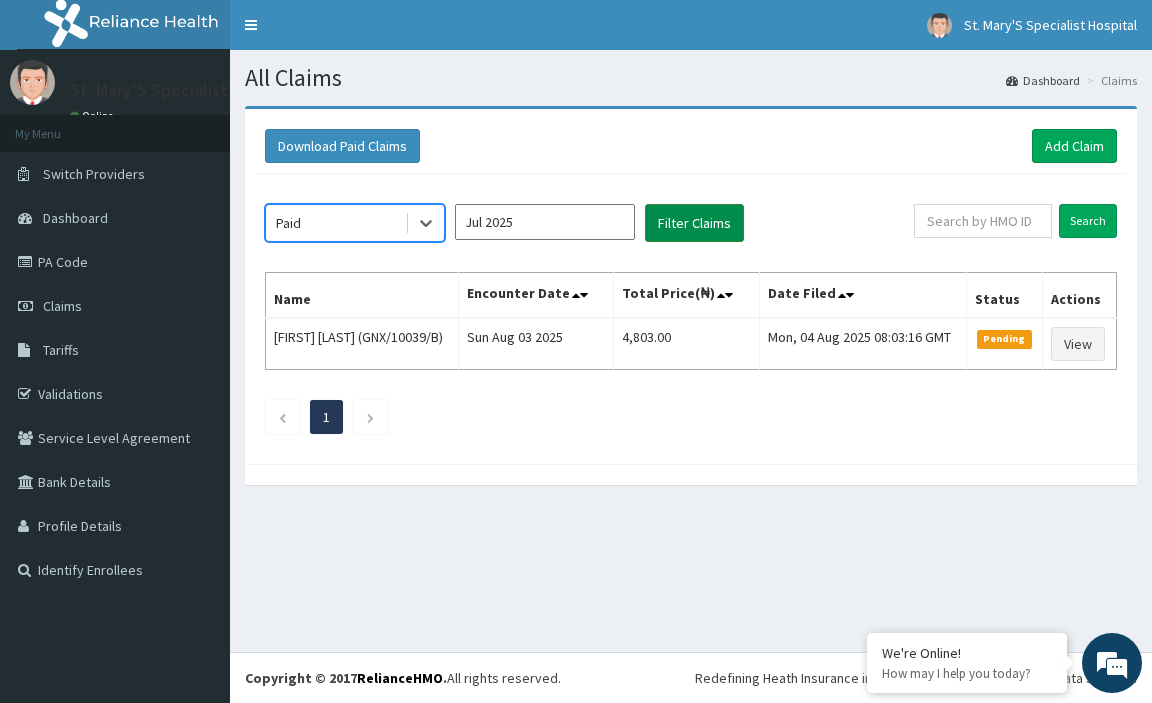 click on "Filter Claims" at bounding box center (694, 223) 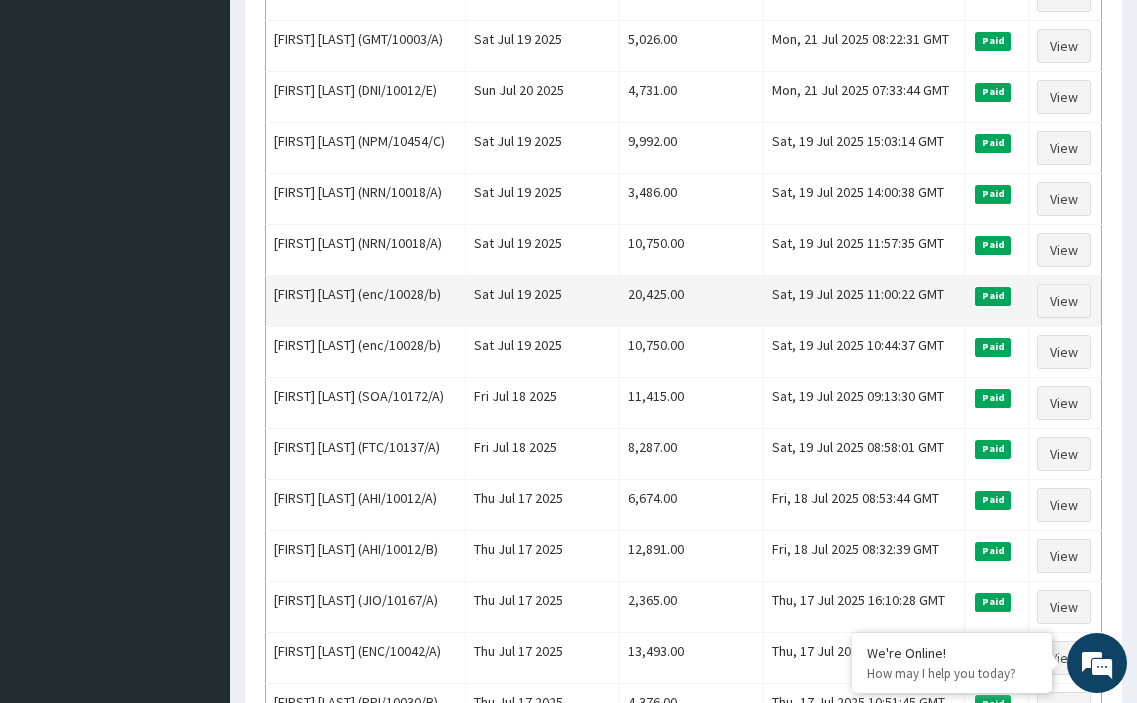 scroll, scrollTop: 2000, scrollLeft: 0, axis: vertical 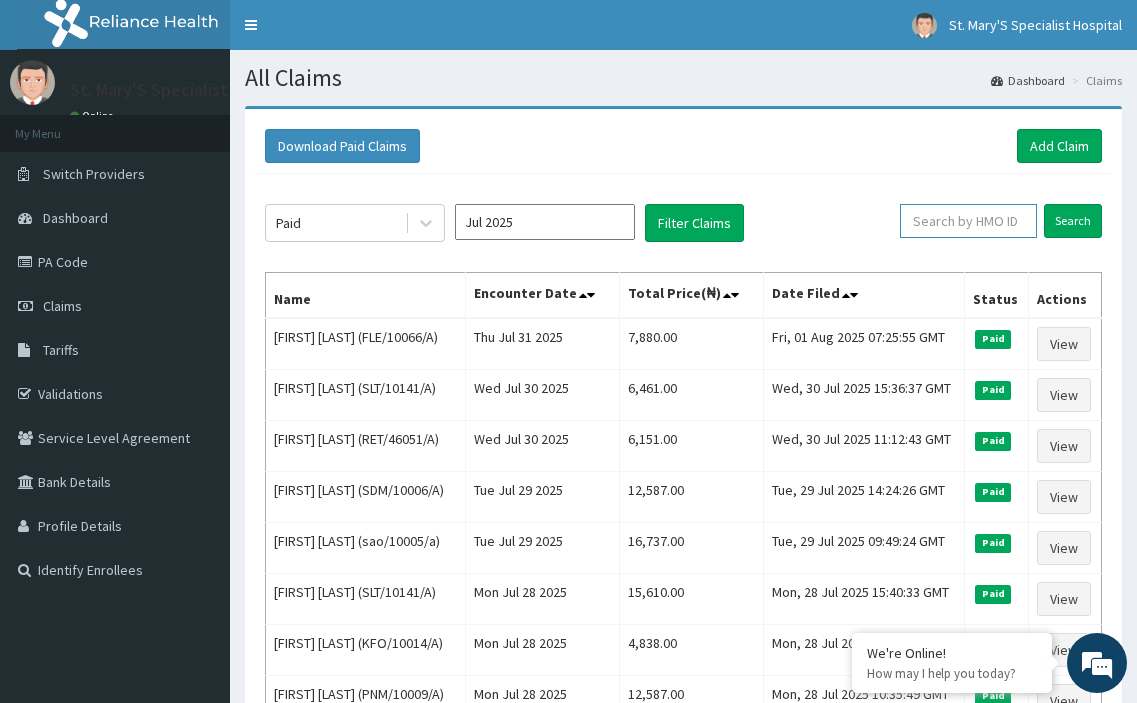 click at bounding box center [968, 221] 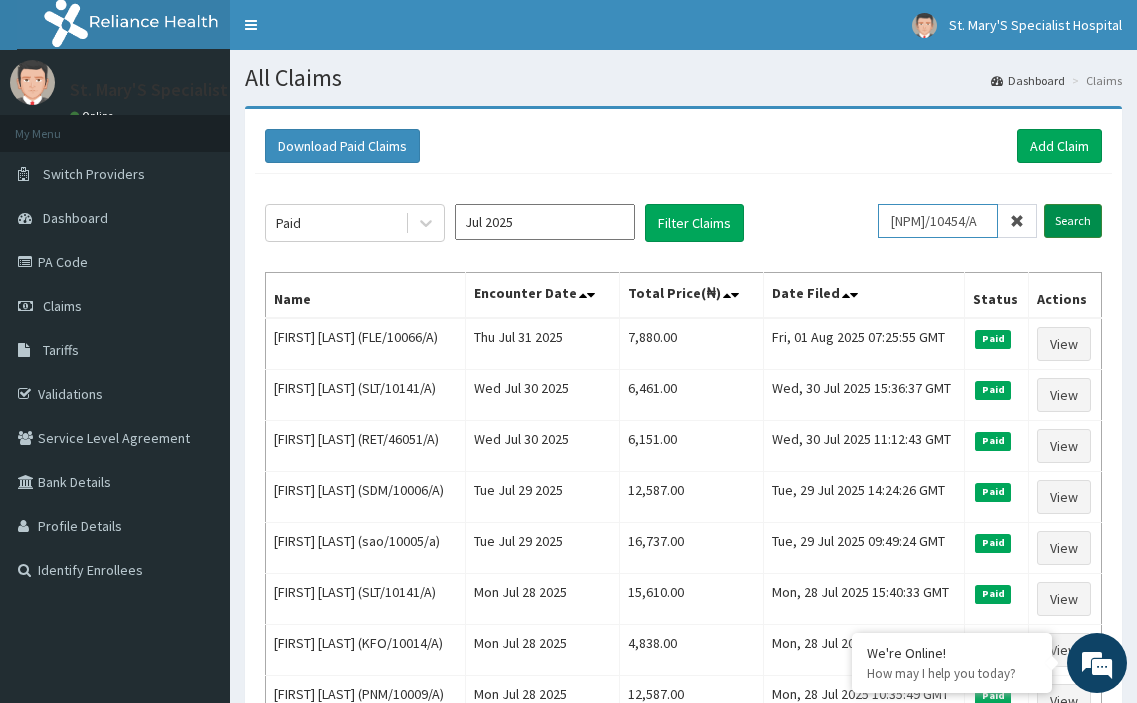 type on "NPM/10454/A" 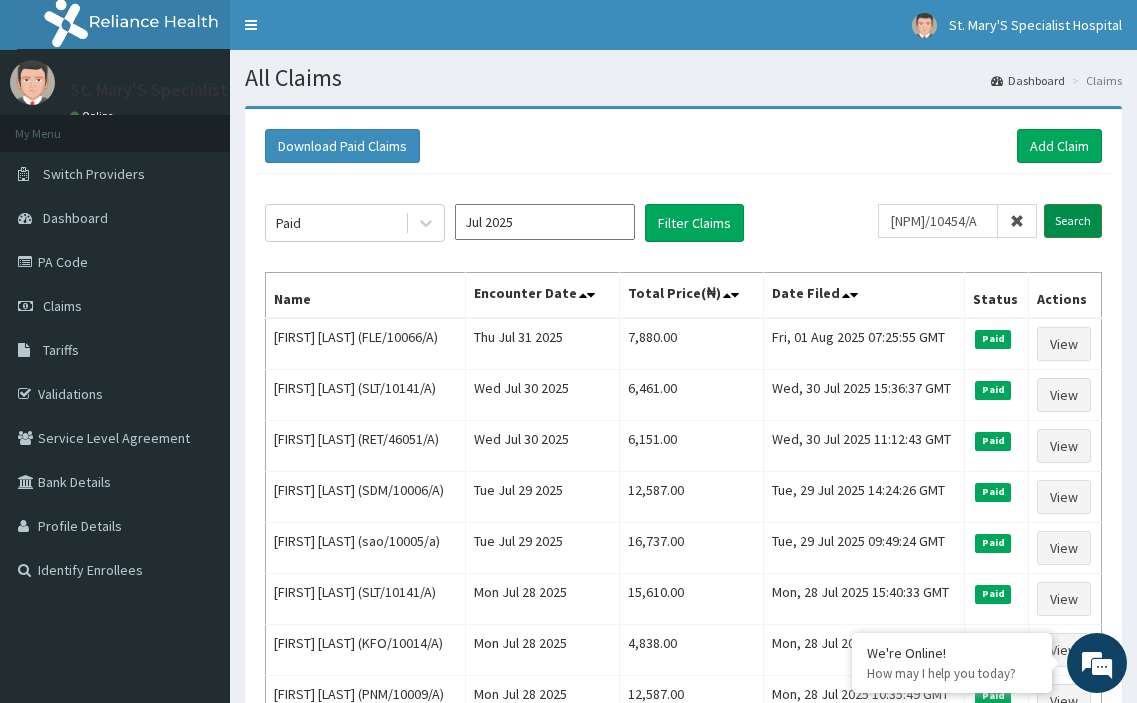 click on "Search" at bounding box center (1073, 221) 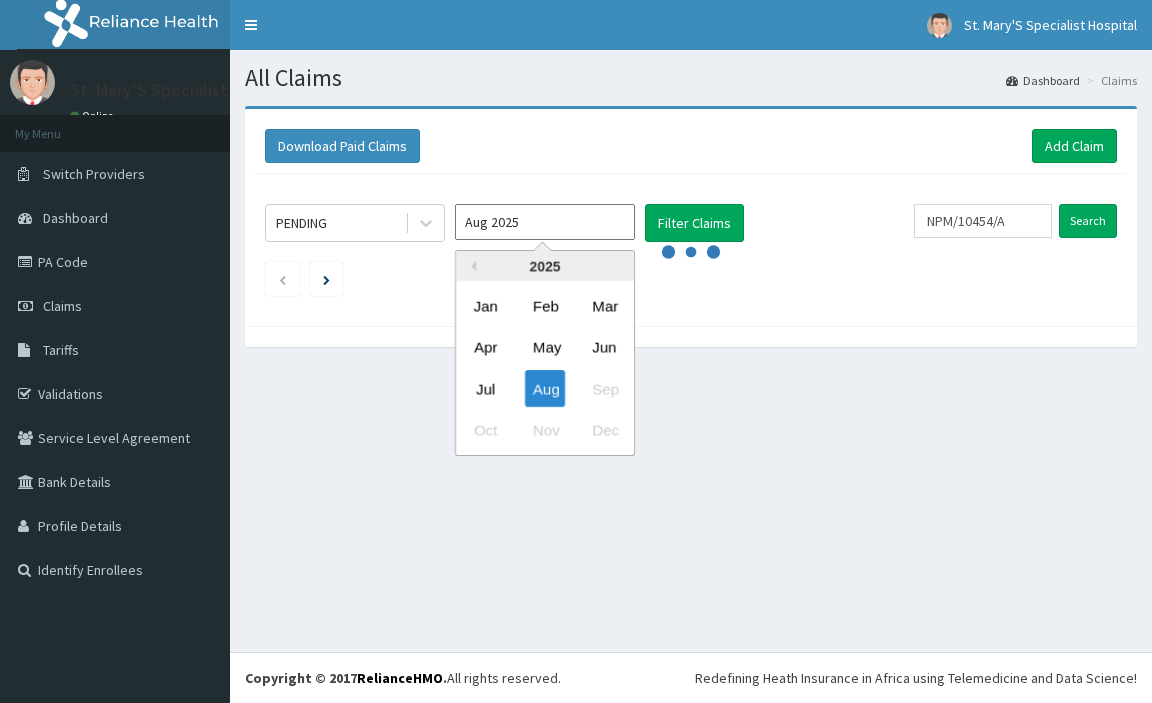 scroll, scrollTop: 0, scrollLeft: 0, axis: both 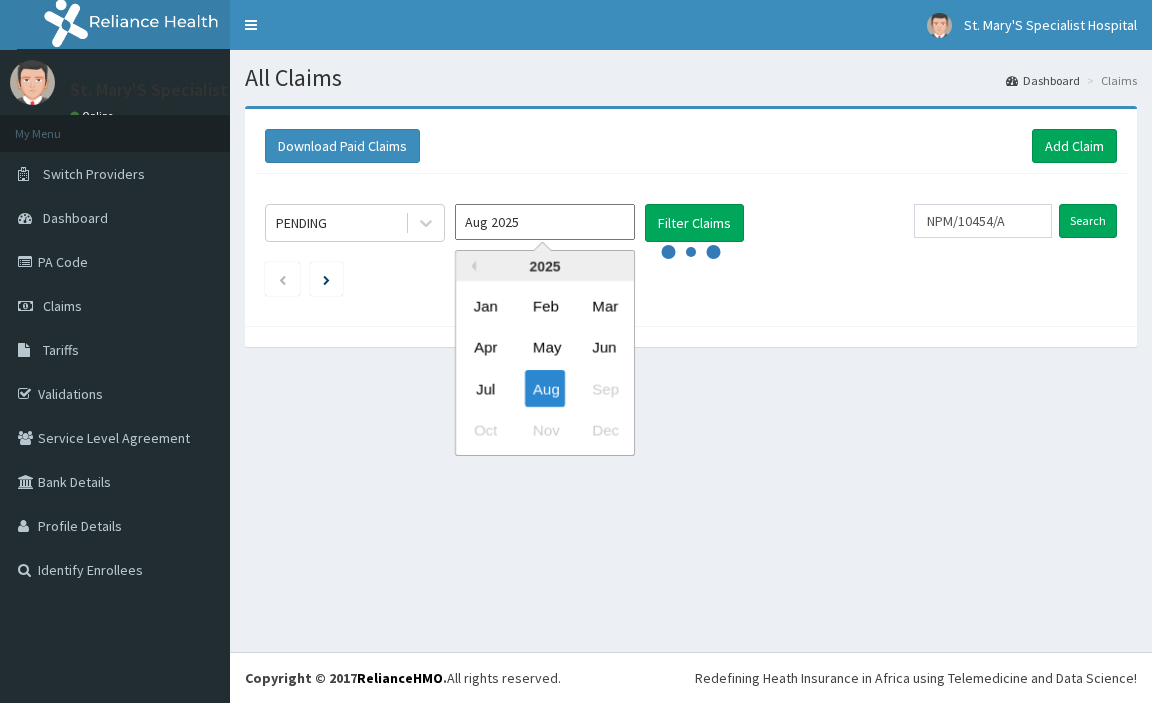 click on "Jul" at bounding box center (486, 388) 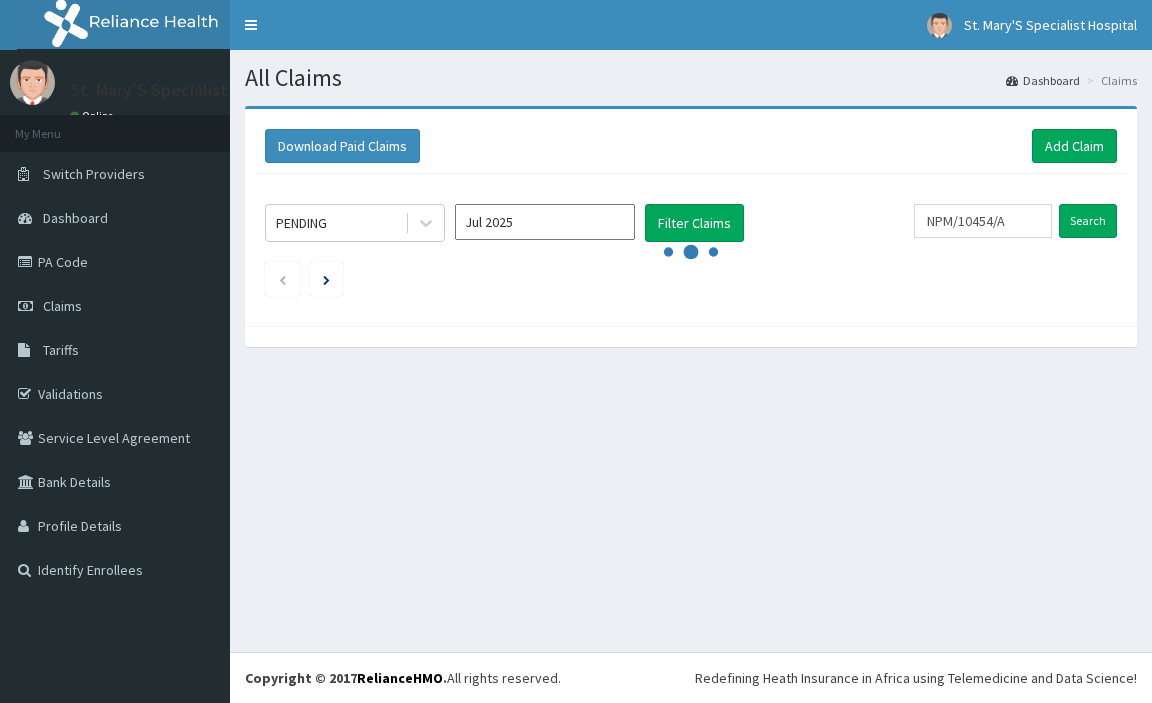 type on "Jul 2025" 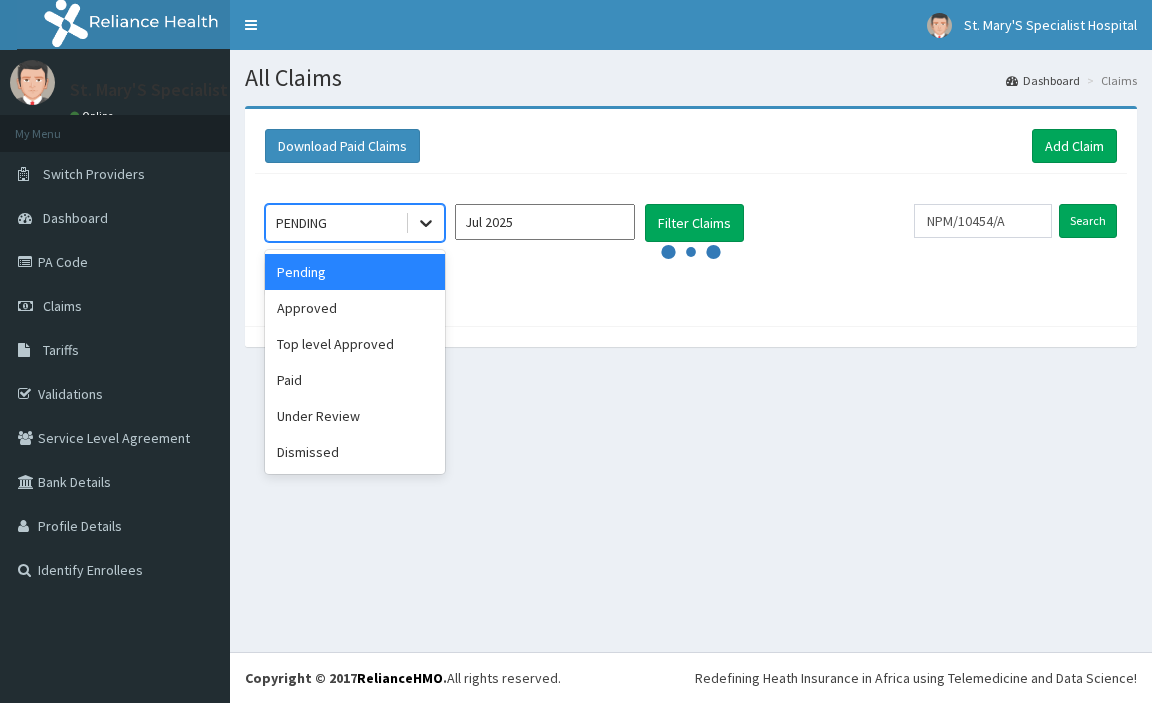 click 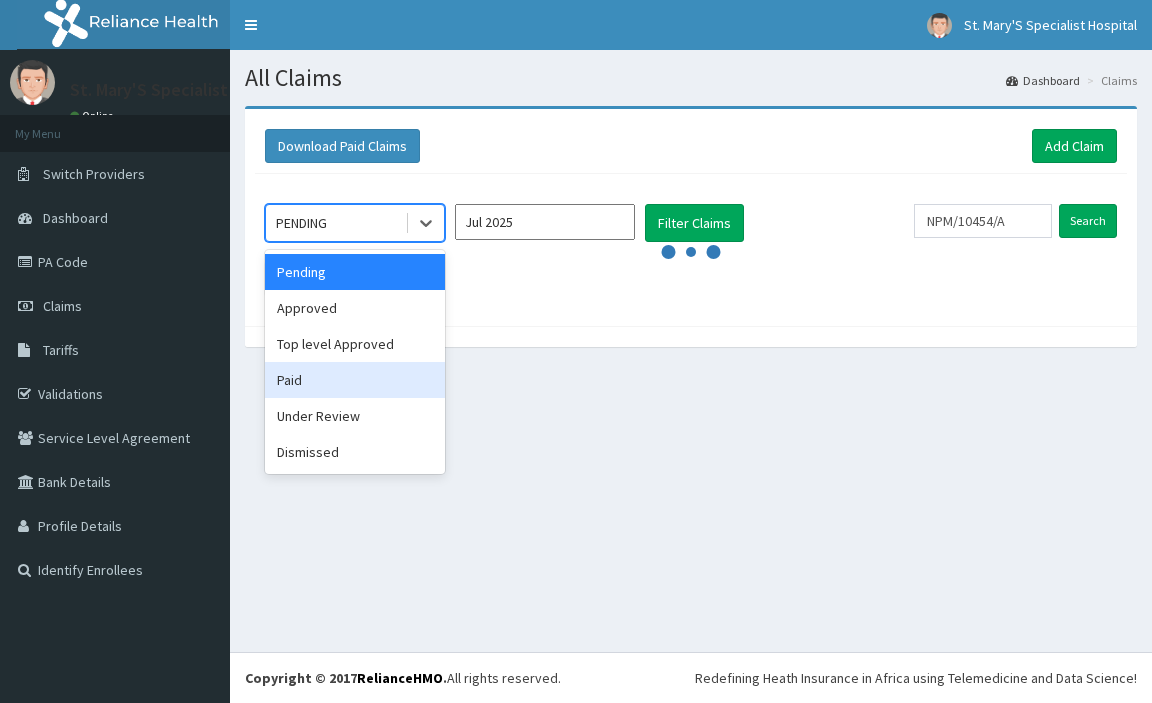 click on "Paid" at bounding box center [355, 380] 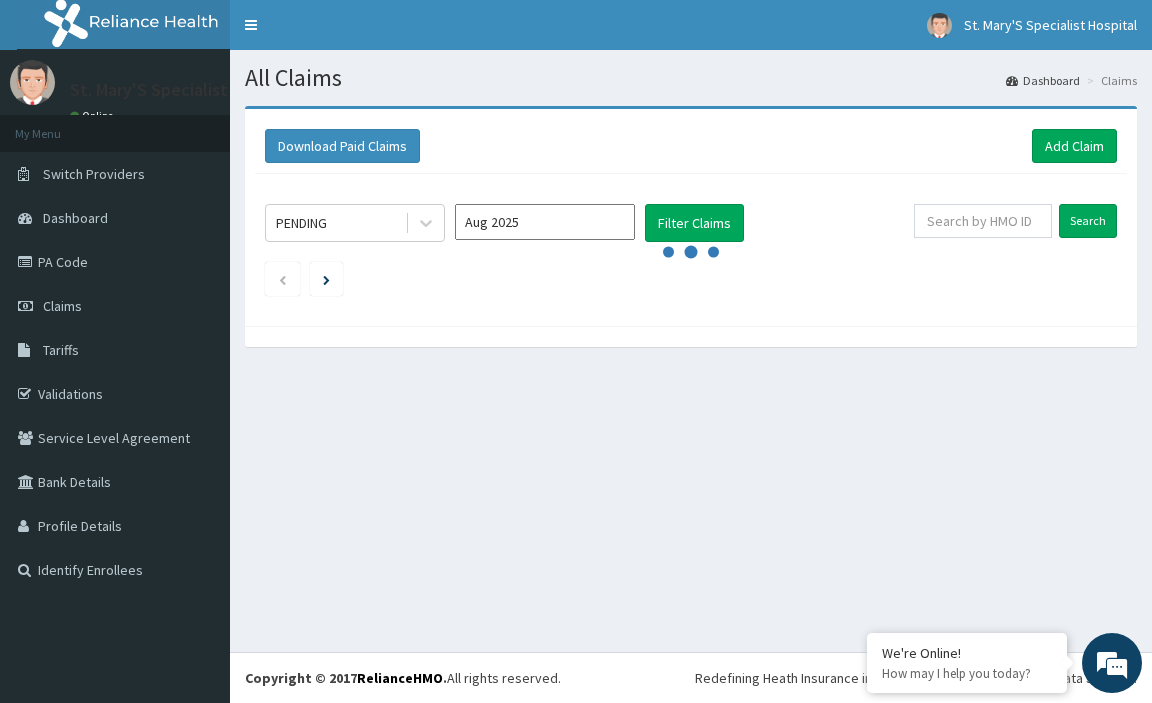 scroll, scrollTop: 0, scrollLeft: 0, axis: both 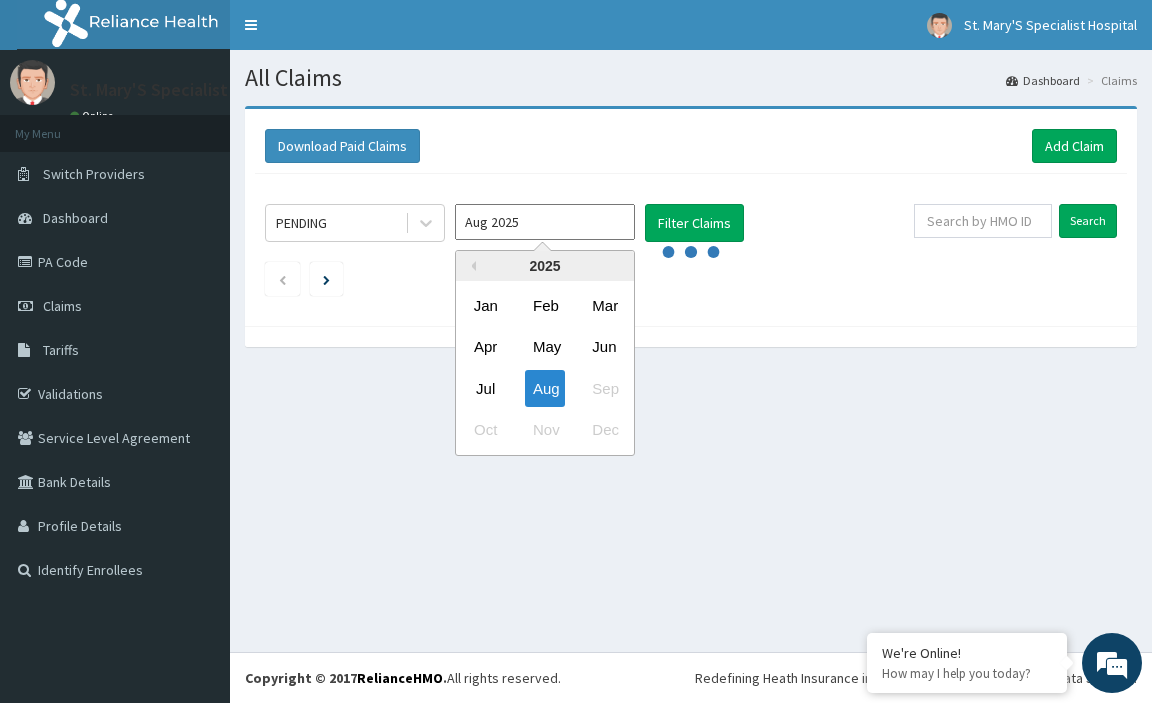 click on "Aug 2025" at bounding box center [545, 222] 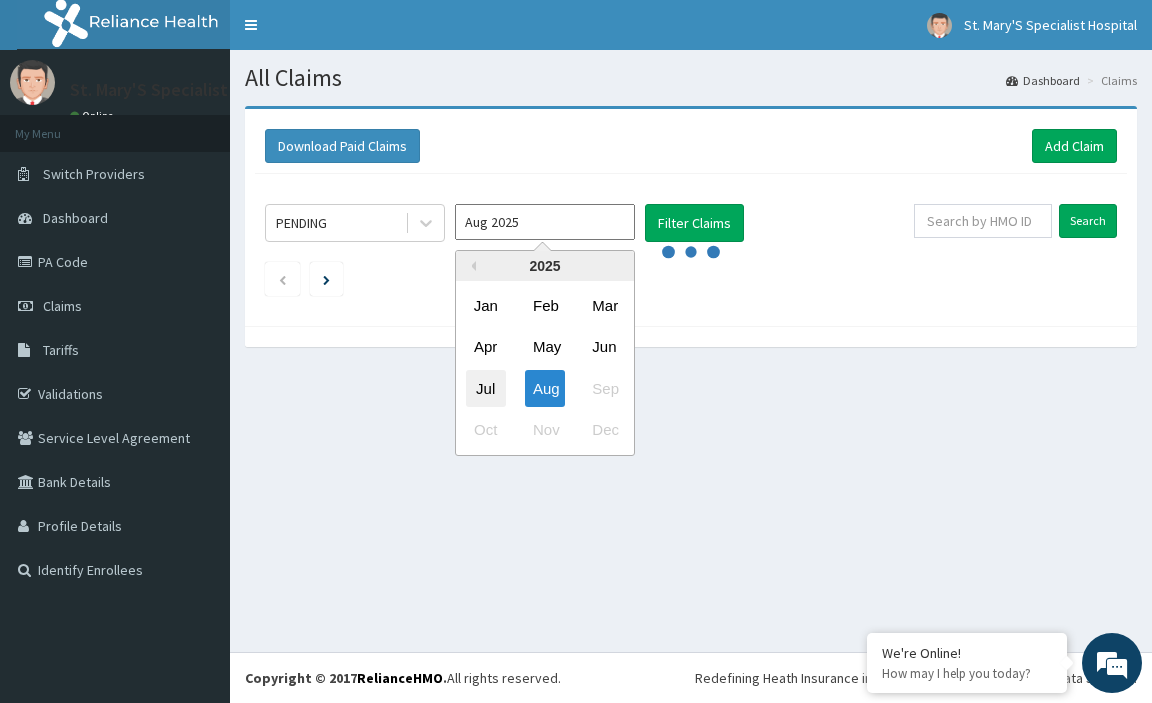 click on "Jul" at bounding box center [486, 388] 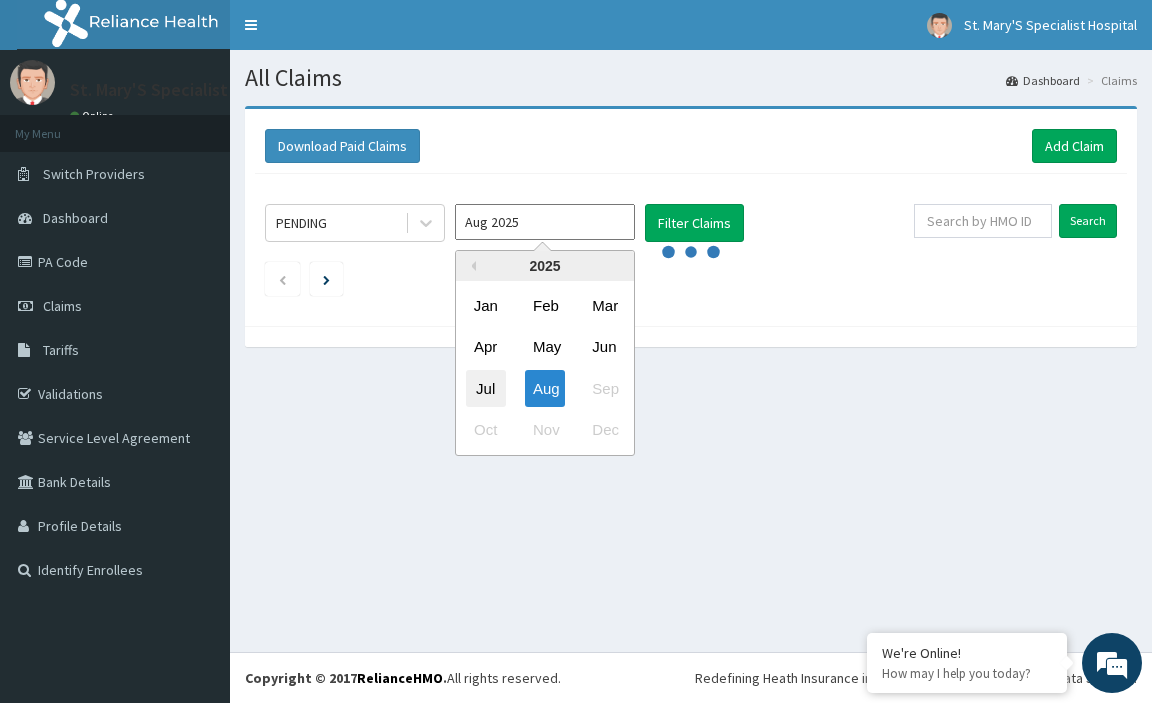type on "Jul 2025" 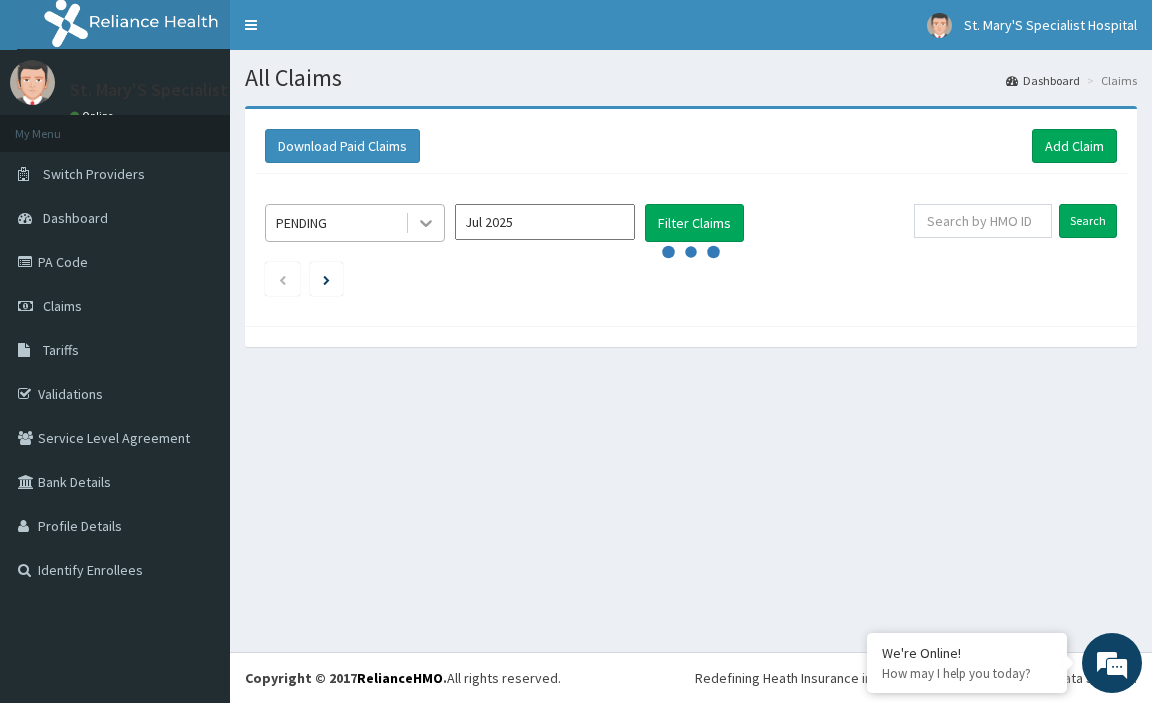 click 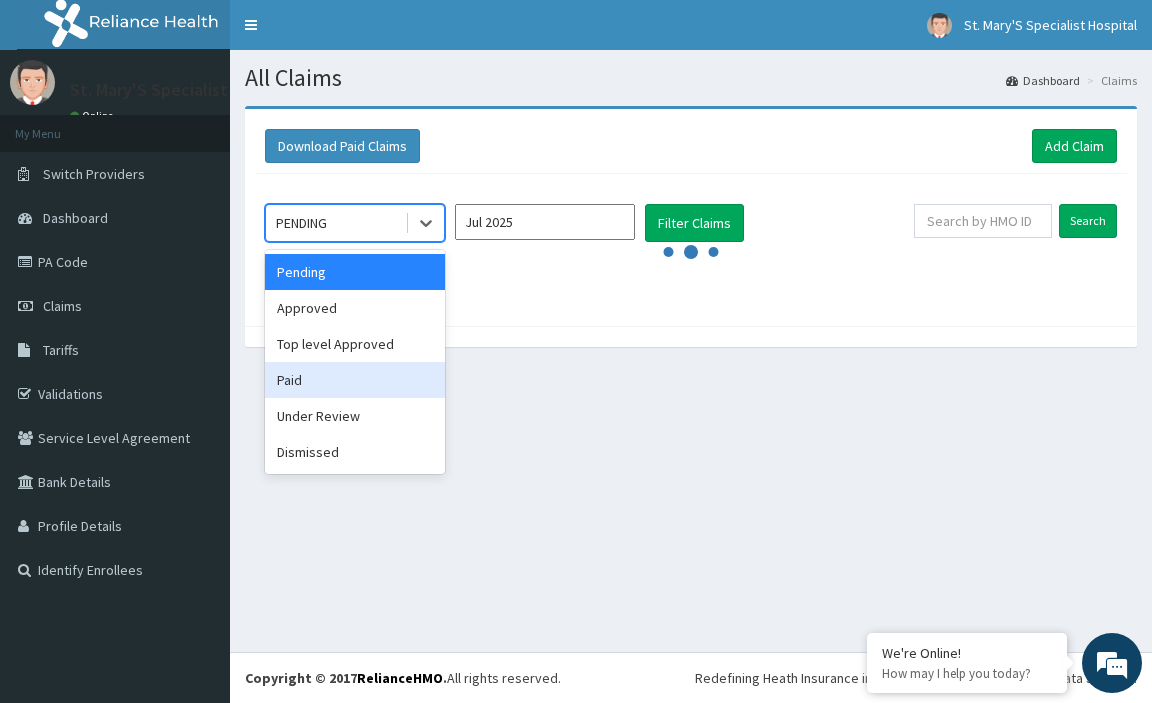 click on "Paid" at bounding box center (355, 380) 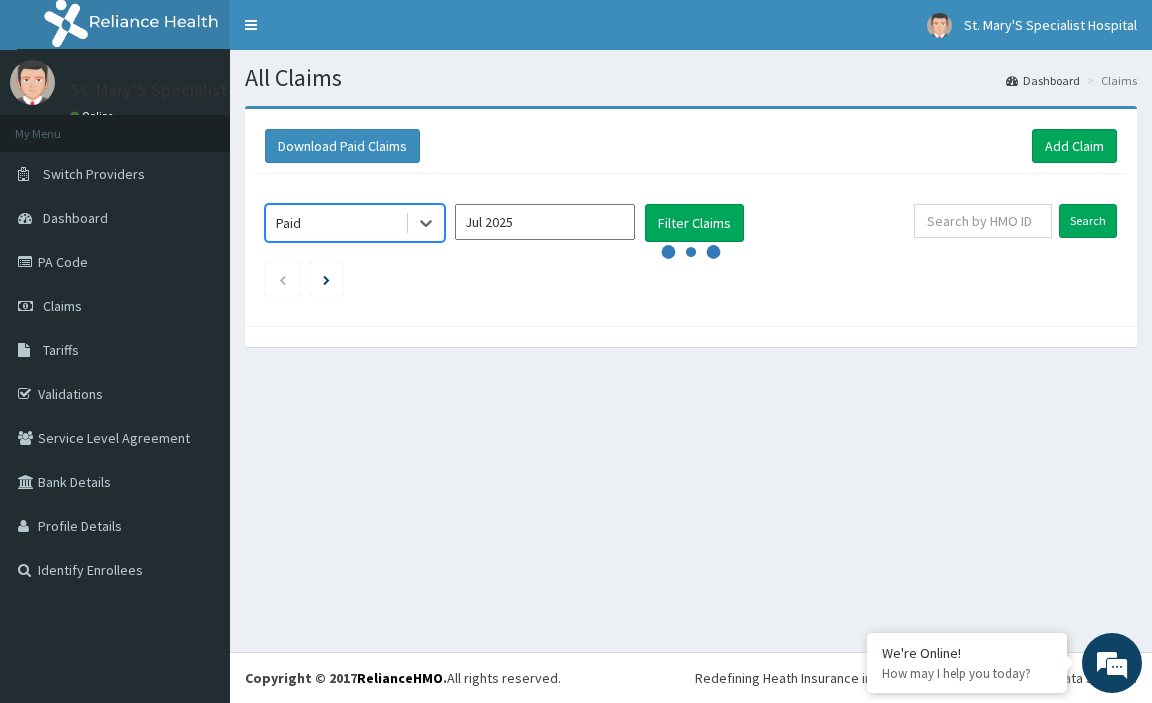 scroll, scrollTop: 0, scrollLeft: 0, axis: both 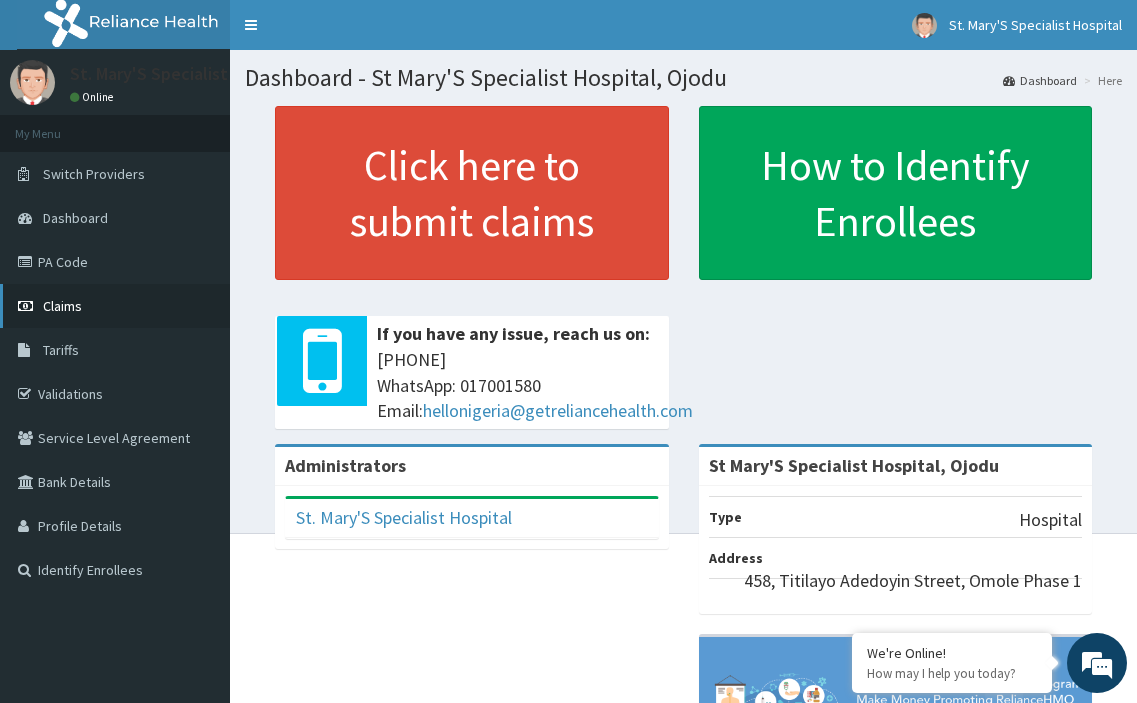 click on "Claims" at bounding box center (62, 306) 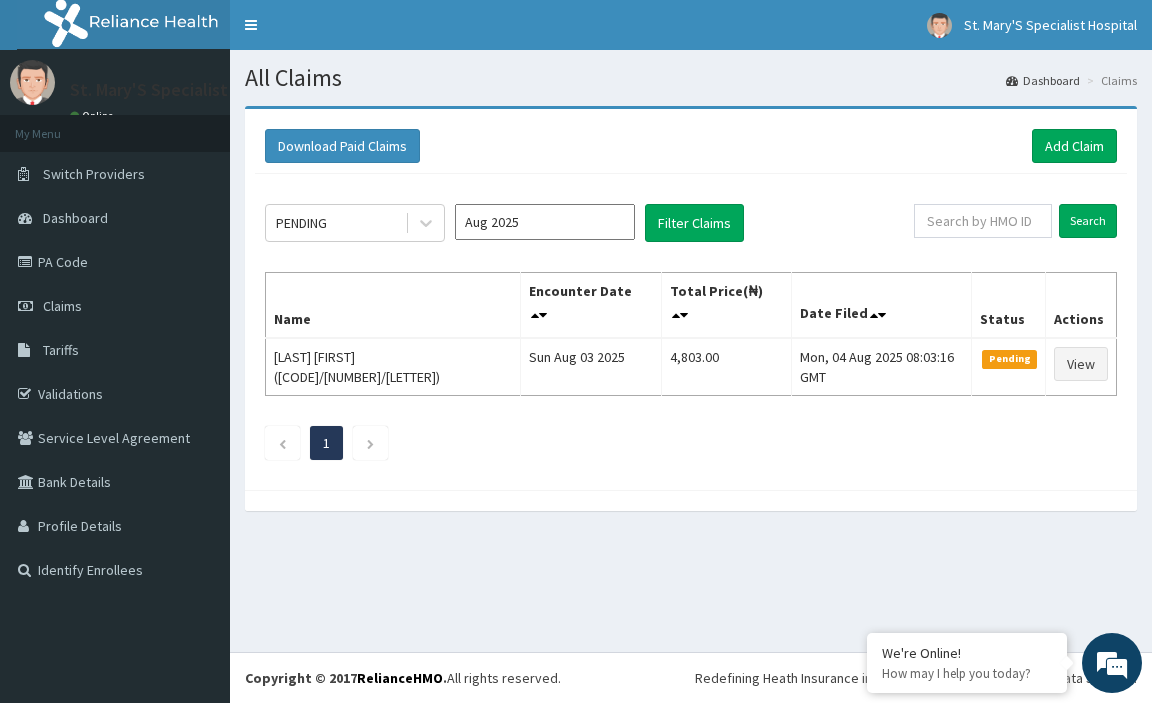 scroll, scrollTop: 0, scrollLeft: 0, axis: both 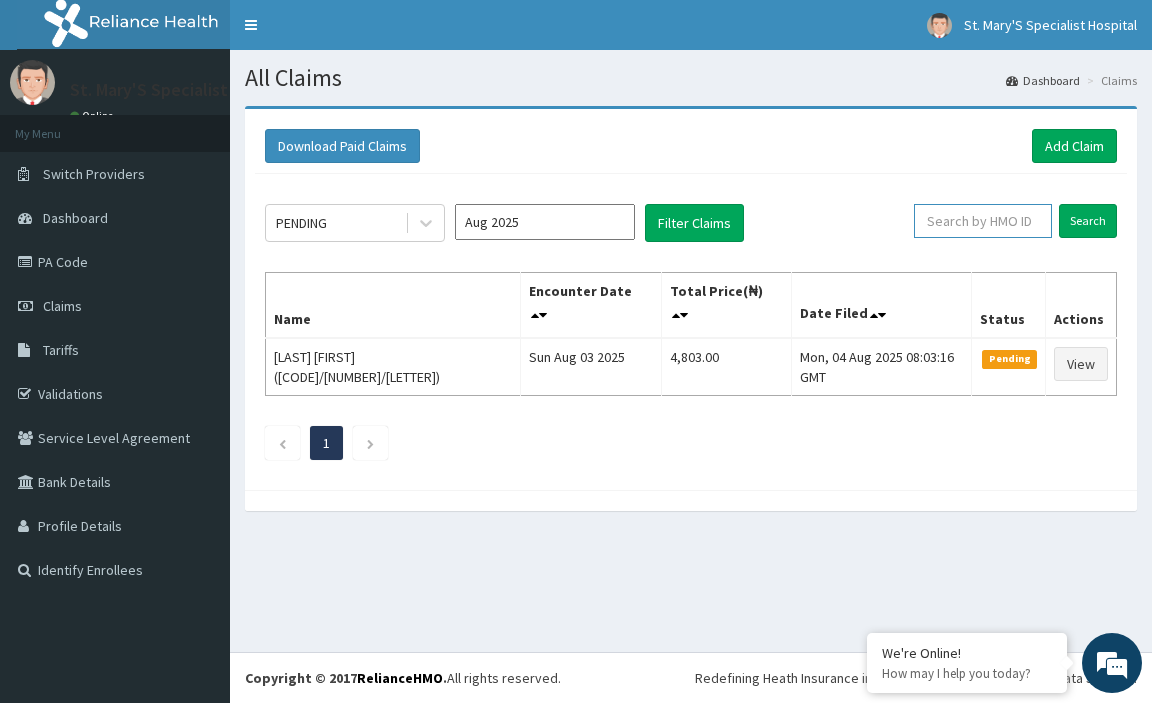 click at bounding box center (983, 221) 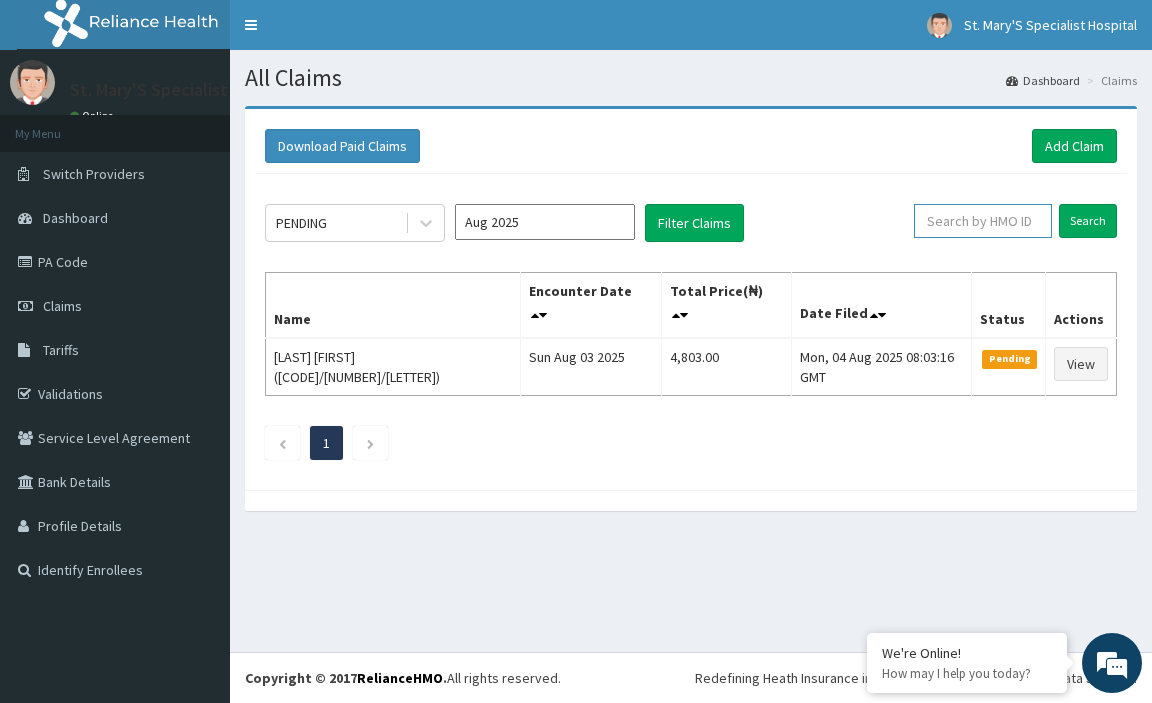 paste on "NPM/10454/A" 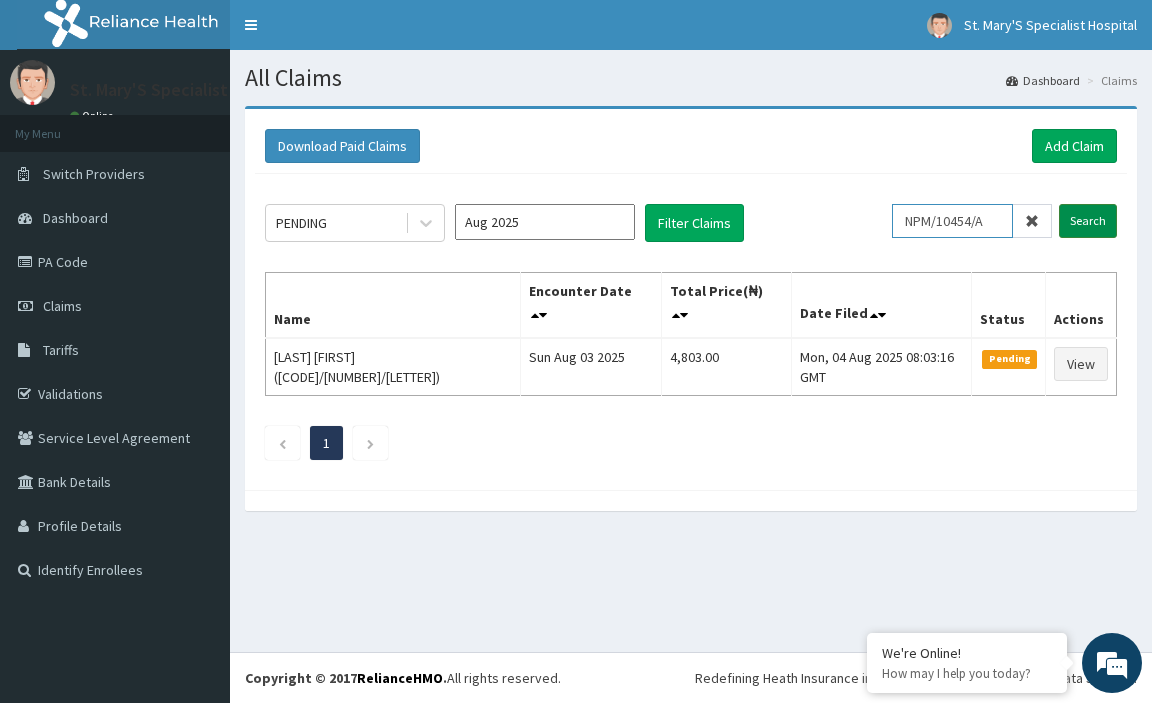 type on "NPM/10454/A" 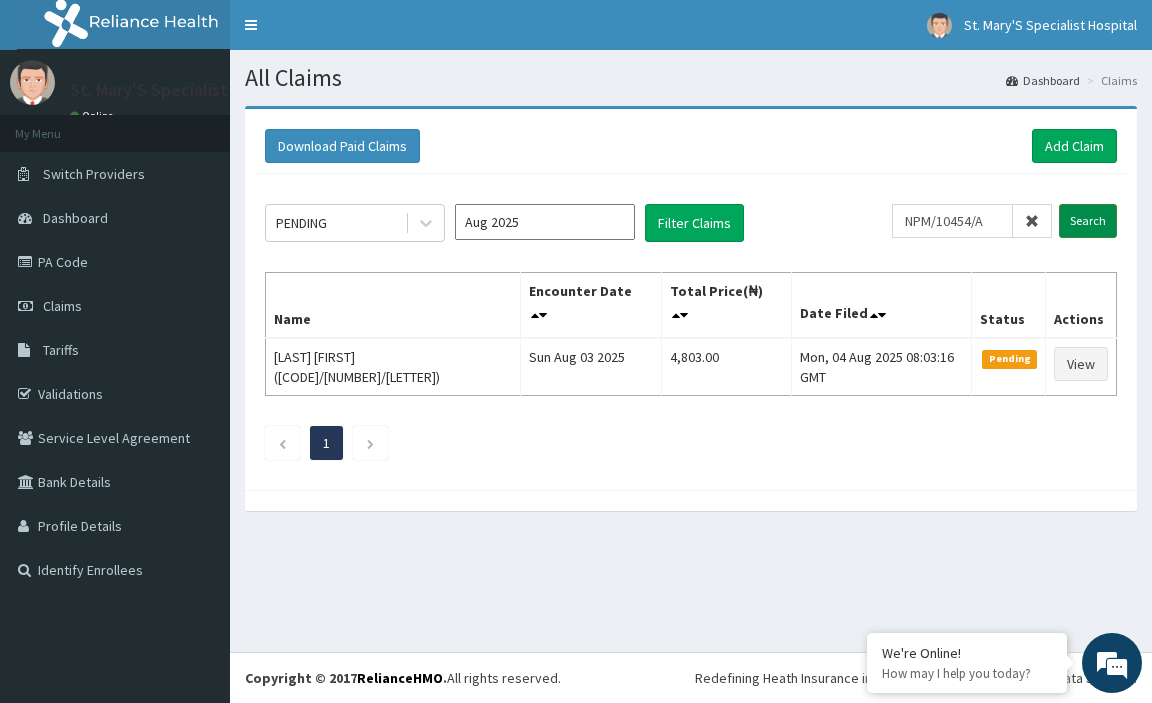 click on "Search" at bounding box center [1088, 221] 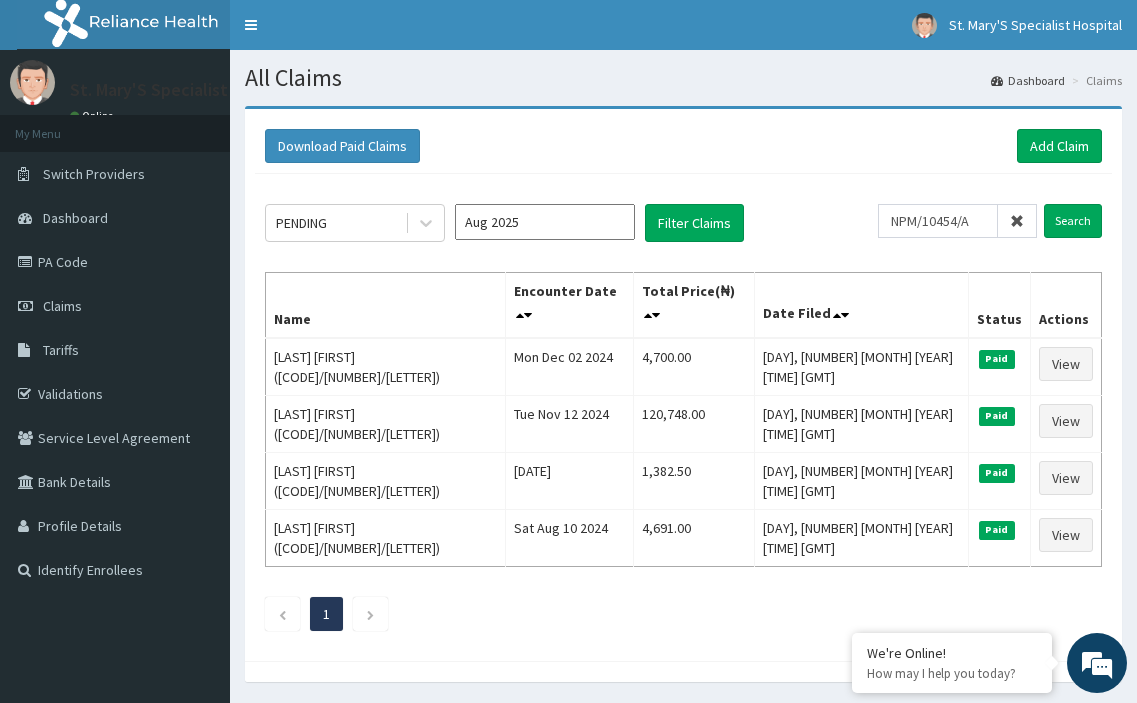 click on "Aug 2025" at bounding box center [545, 222] 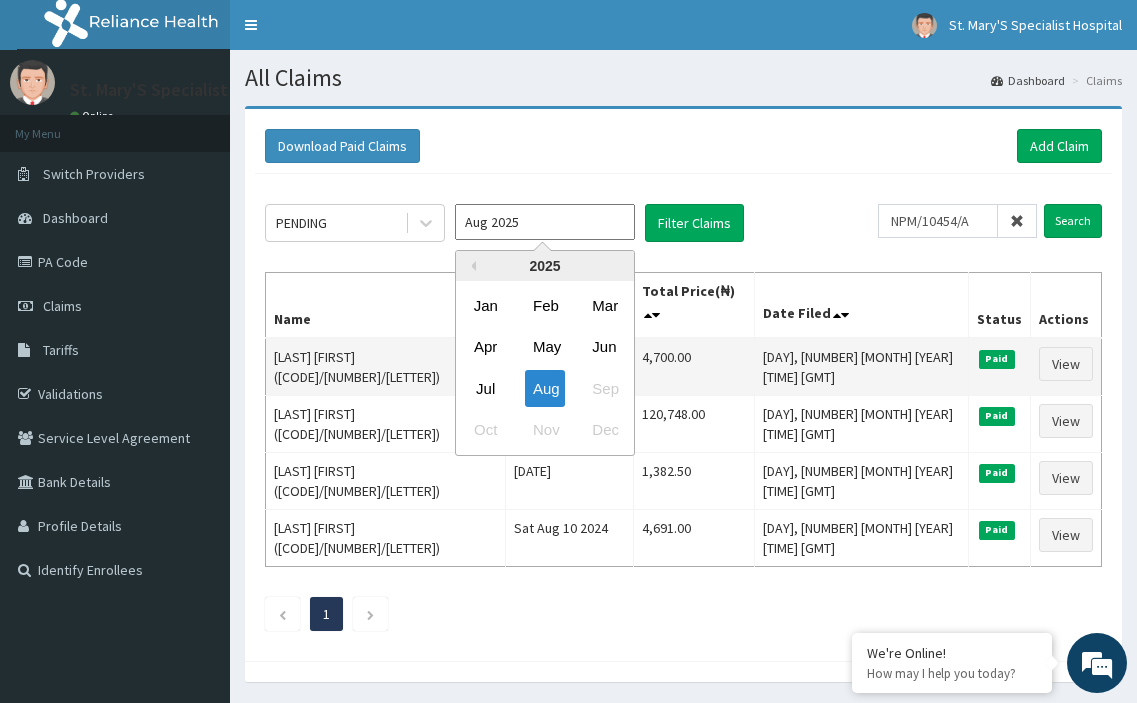 drag, startPoint x: 476, startPoint y: 394, endPoint x: 484, endPoint y: 384, distance: 12.806249 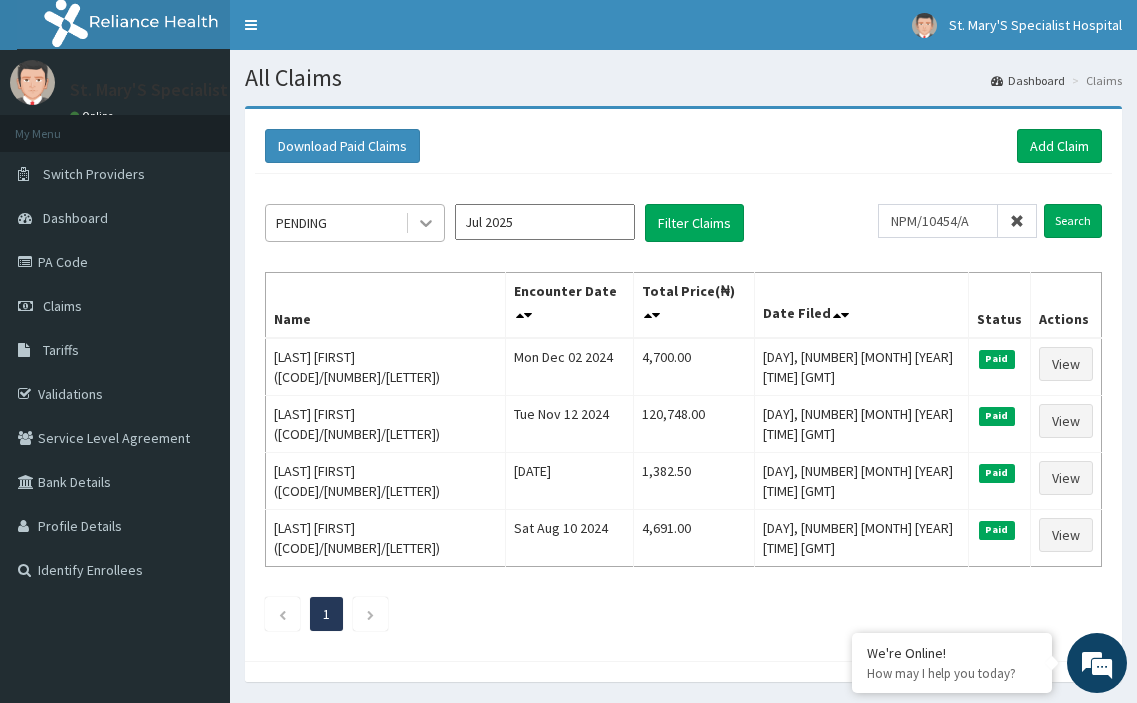 drag, startPoint x: 428, startPoint y: 227, endPoint x: 424, endPoint y: 238, distance: 11.7046995 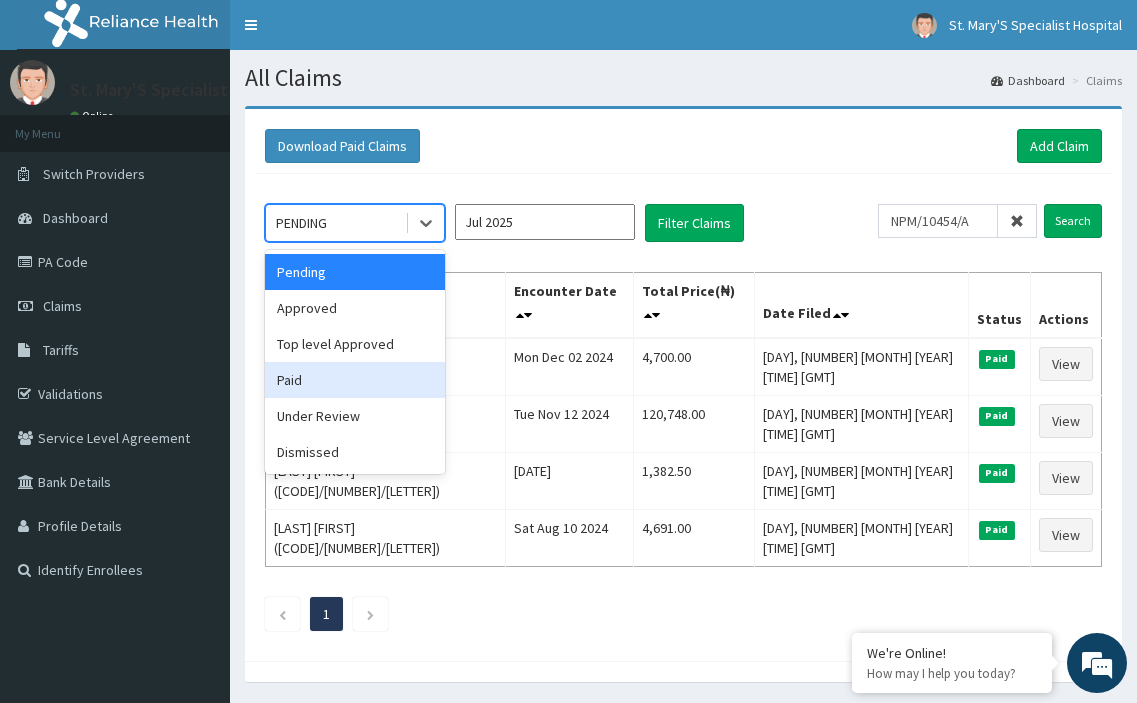 click on "Paid" at bounding box center (355, 380) 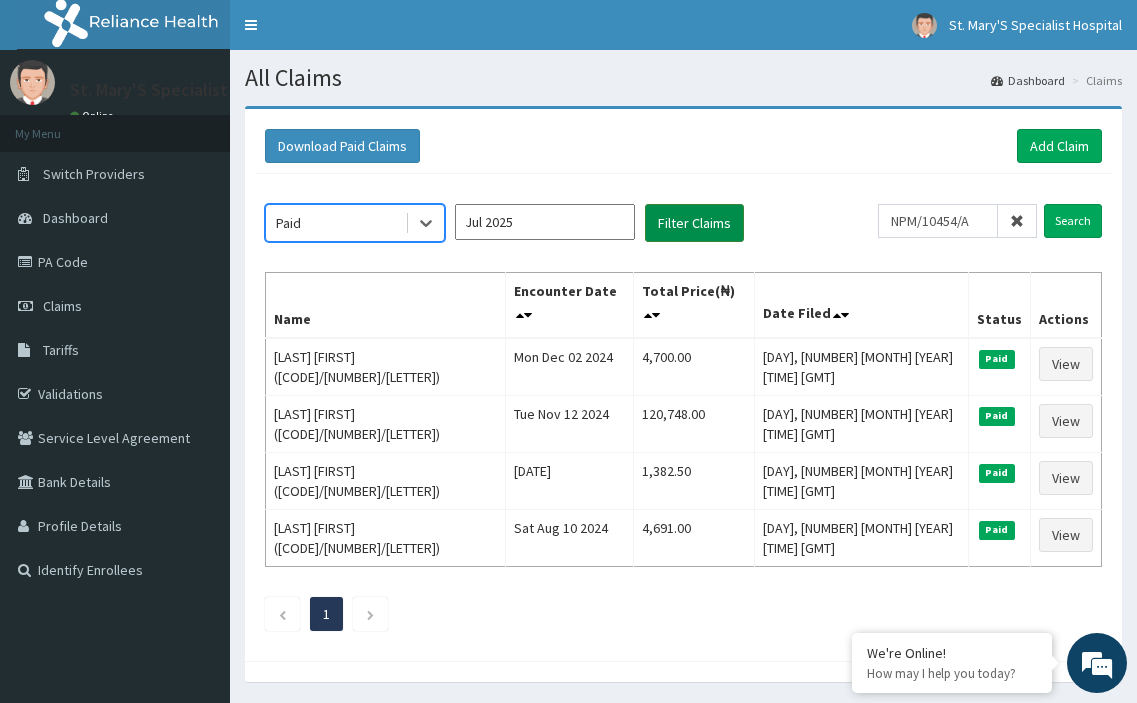 click on "Filter Claims" at bounding box center [694, 223] 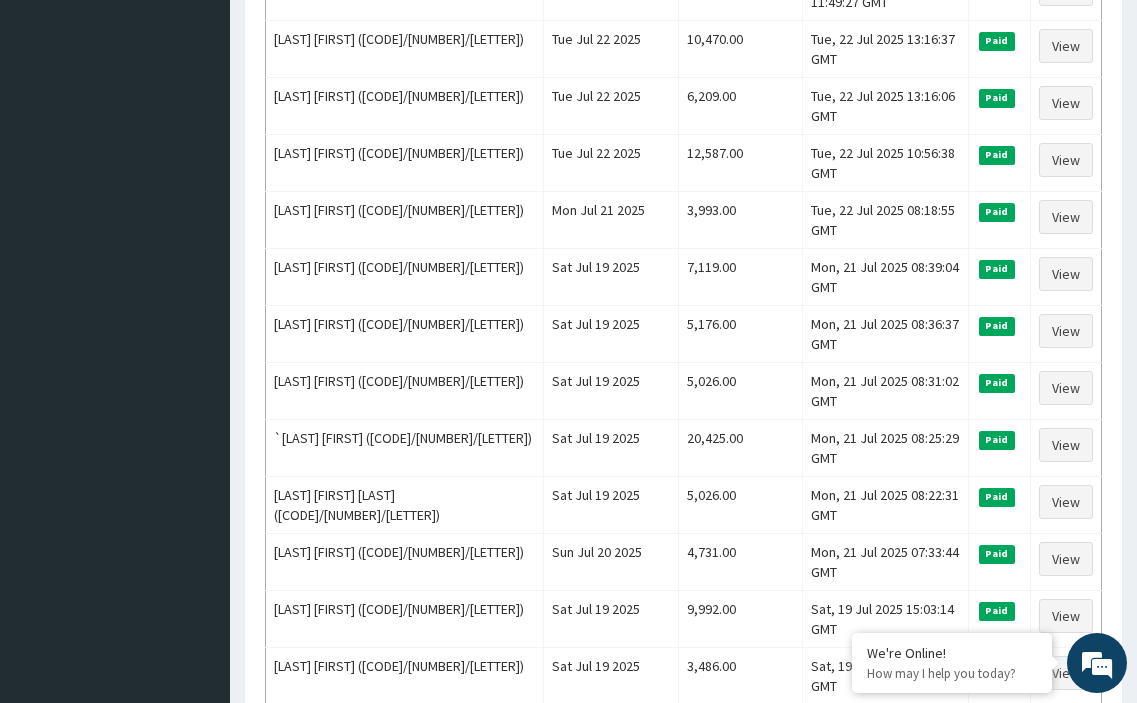 scroll, scrollTop: 2100, scrollLeft: 0, axis: vertical 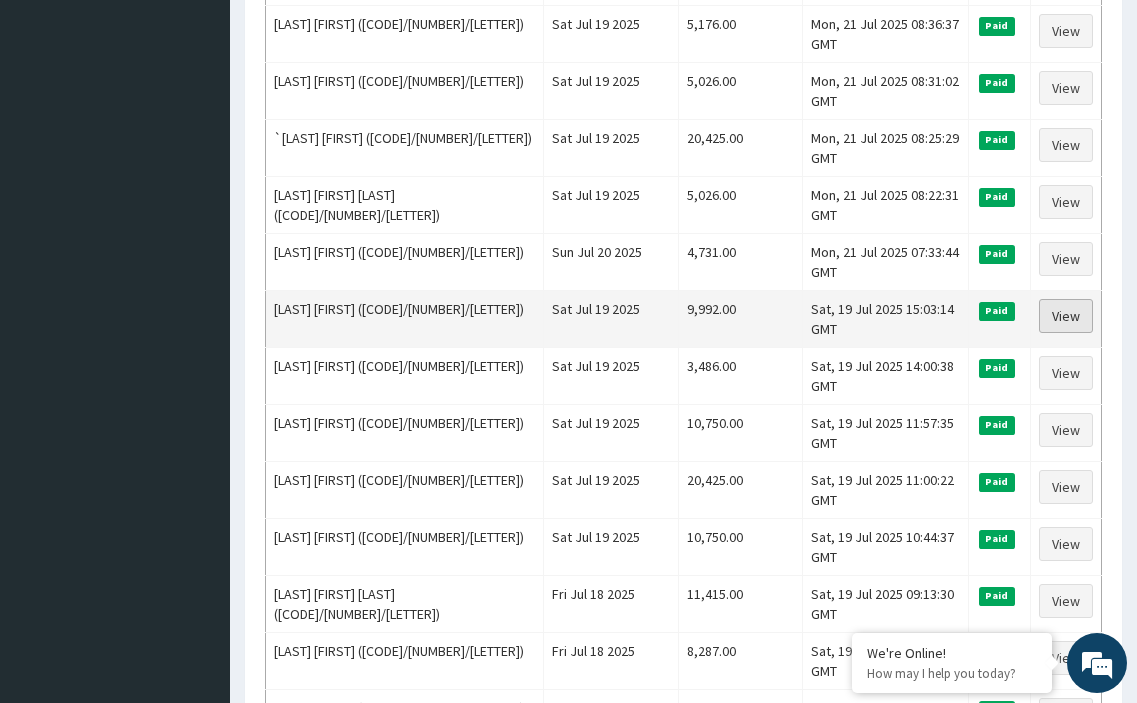 click on "View" at bounding box center (1066, 316) 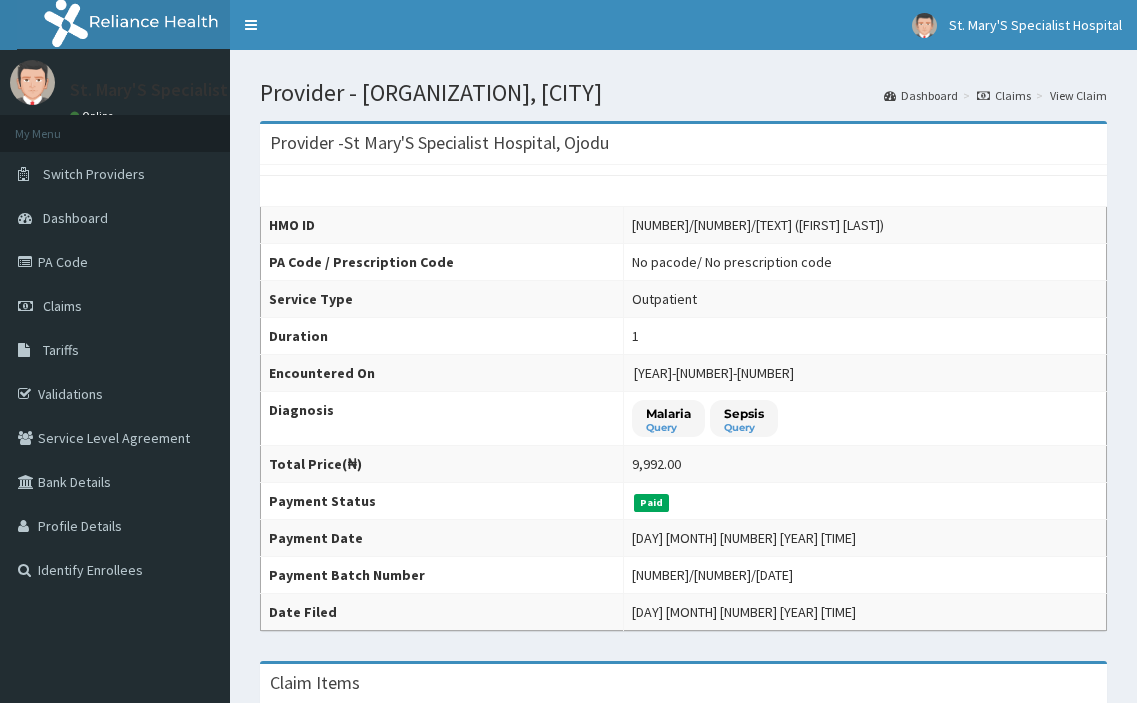 scroll, scrollTop: 0, scrollLeft: 0, axis: both 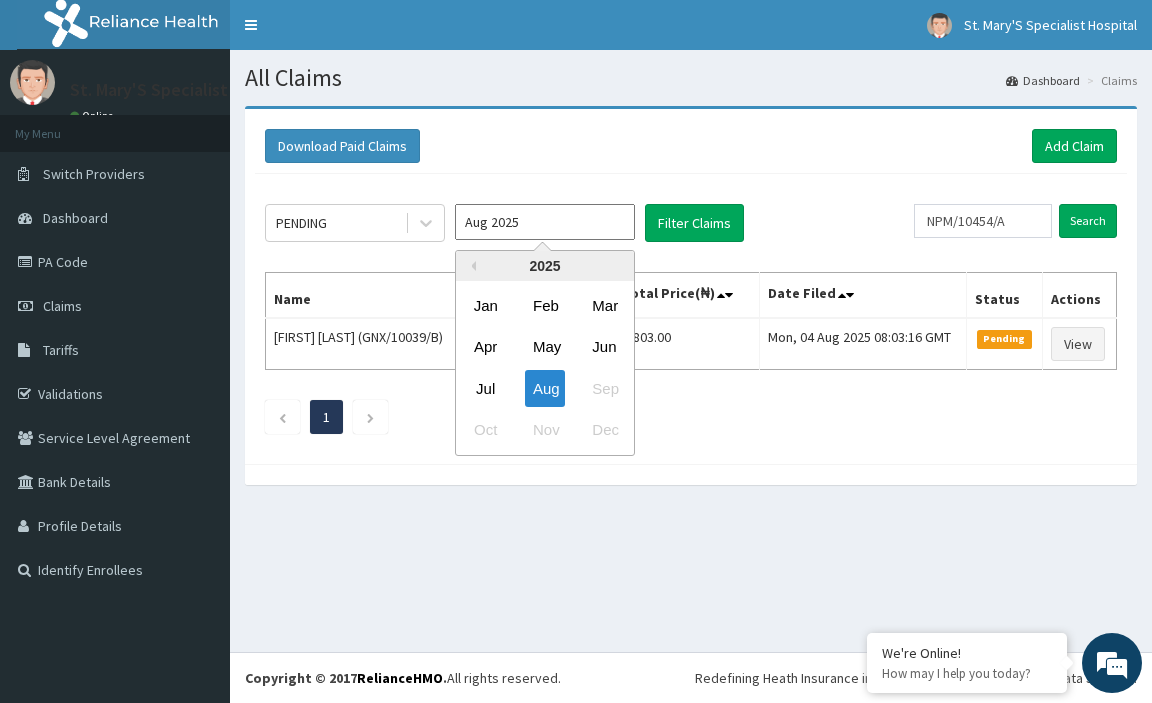 click on "Aug 2025" at bounding box center (545, 222) 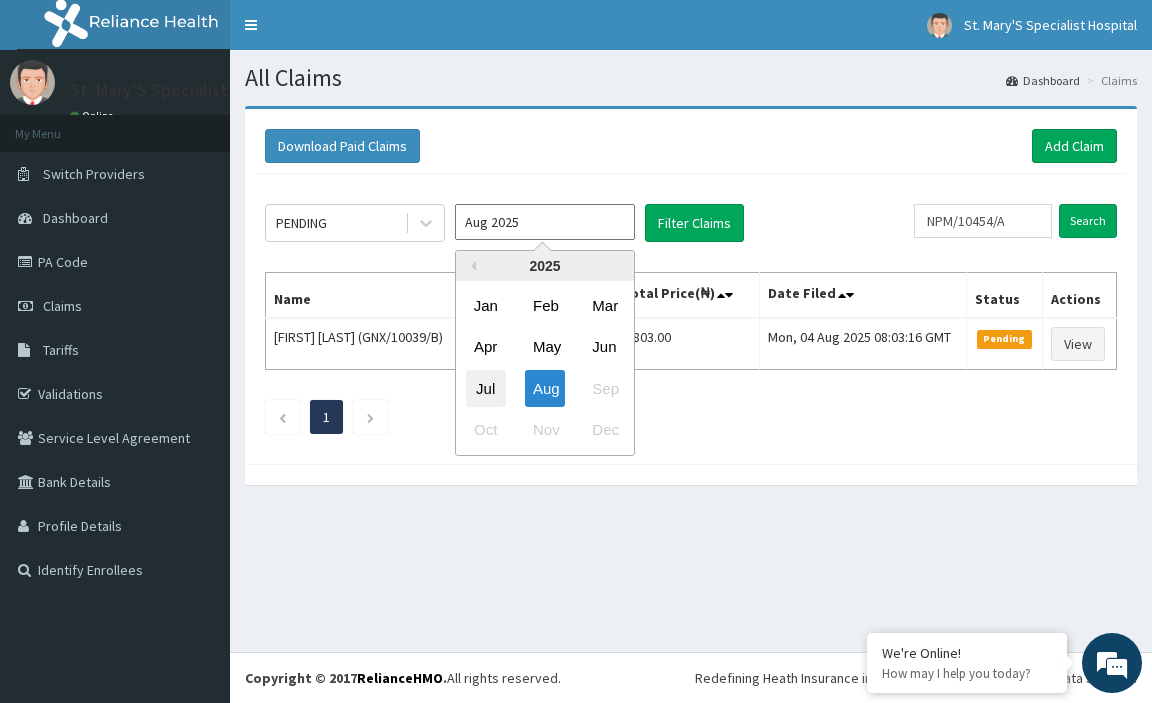 click on "Jul" at bounding box center [486, 388] 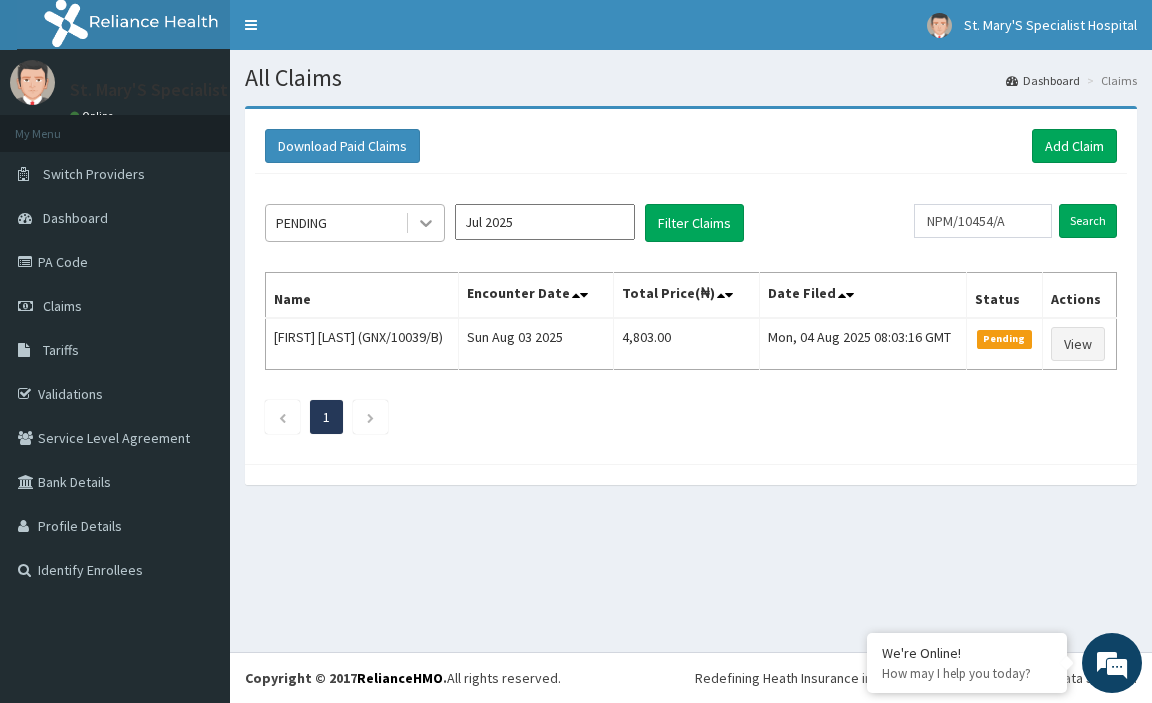 click 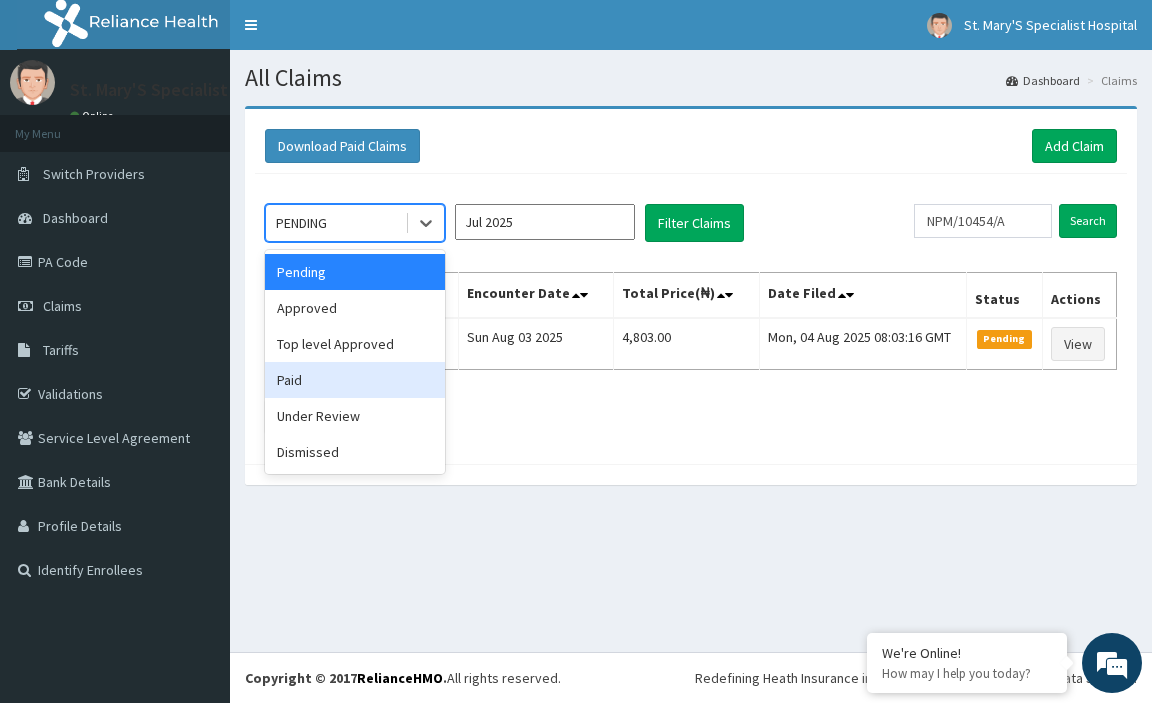 click on "Paid" at bounding box center (355, 380) 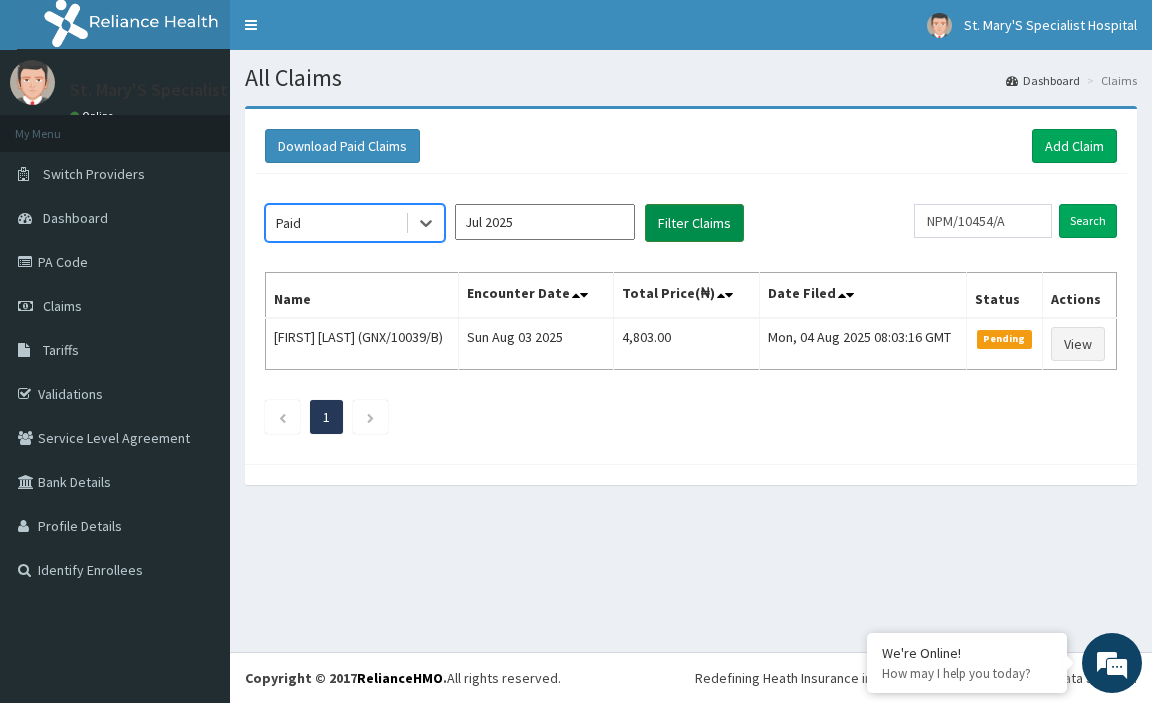 click on "Filter Claims" at bounding box center [694, 223] 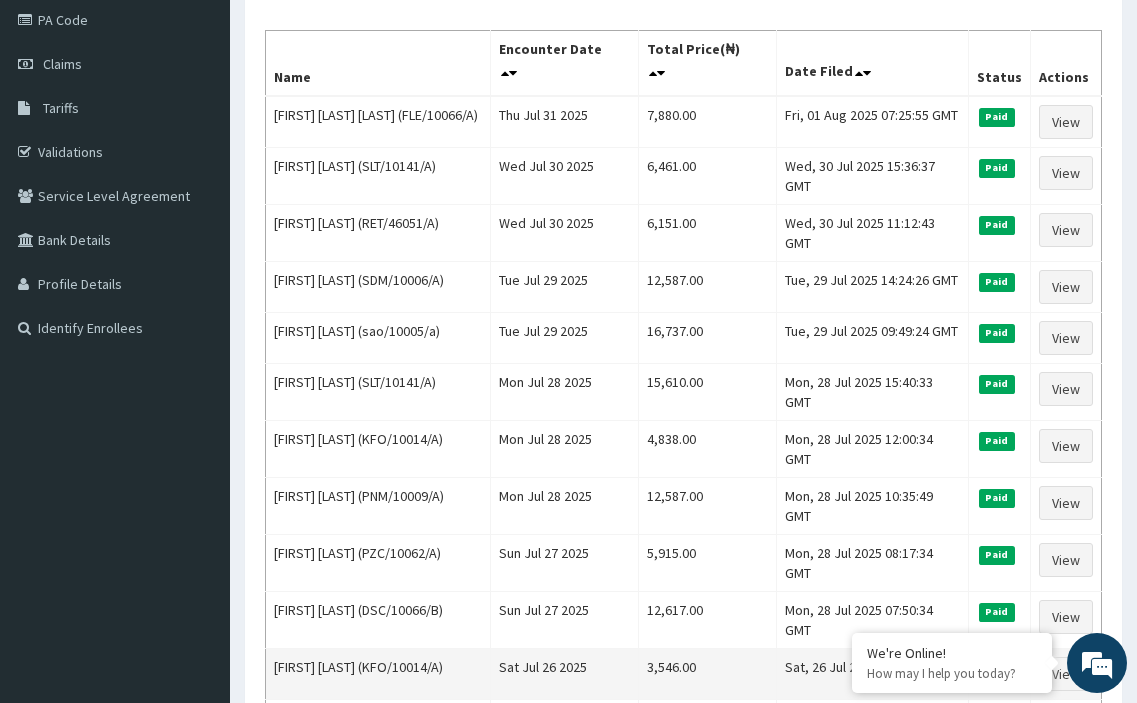 scroll, scrollTop: 500, scrollLeft: 0, axis: vertical 